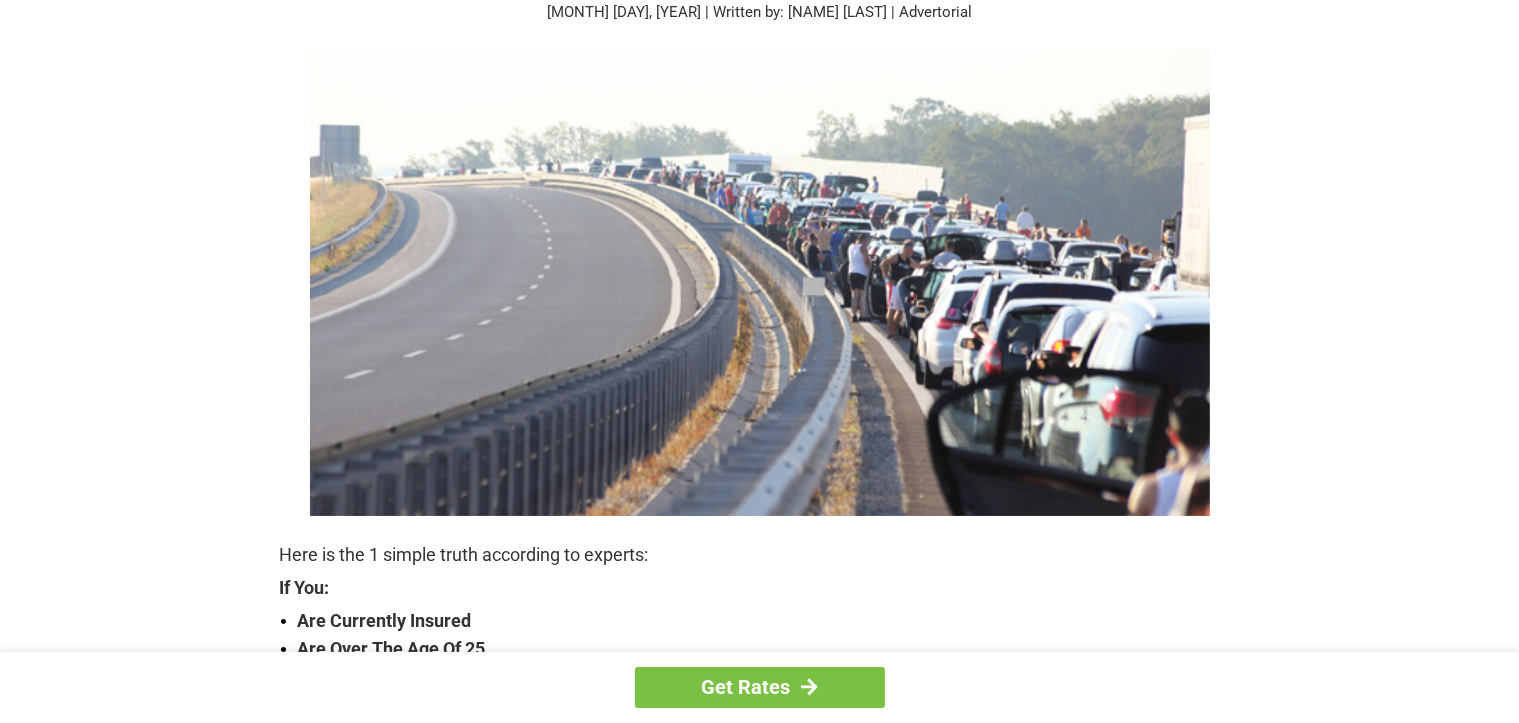 scroll, scrollTop: 0, scrollLeft: 0, axis: both 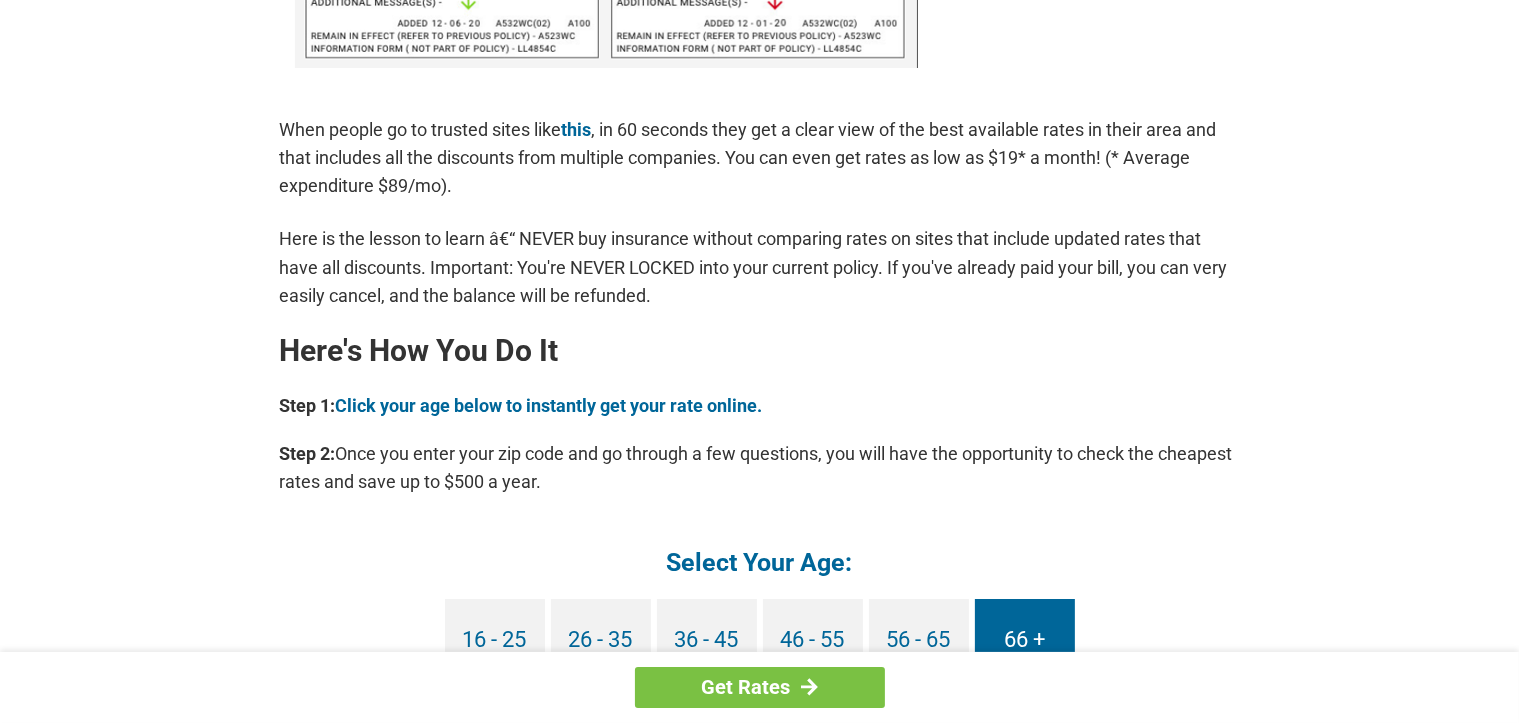 click on "66 +" at bounding box center [1025, 640] 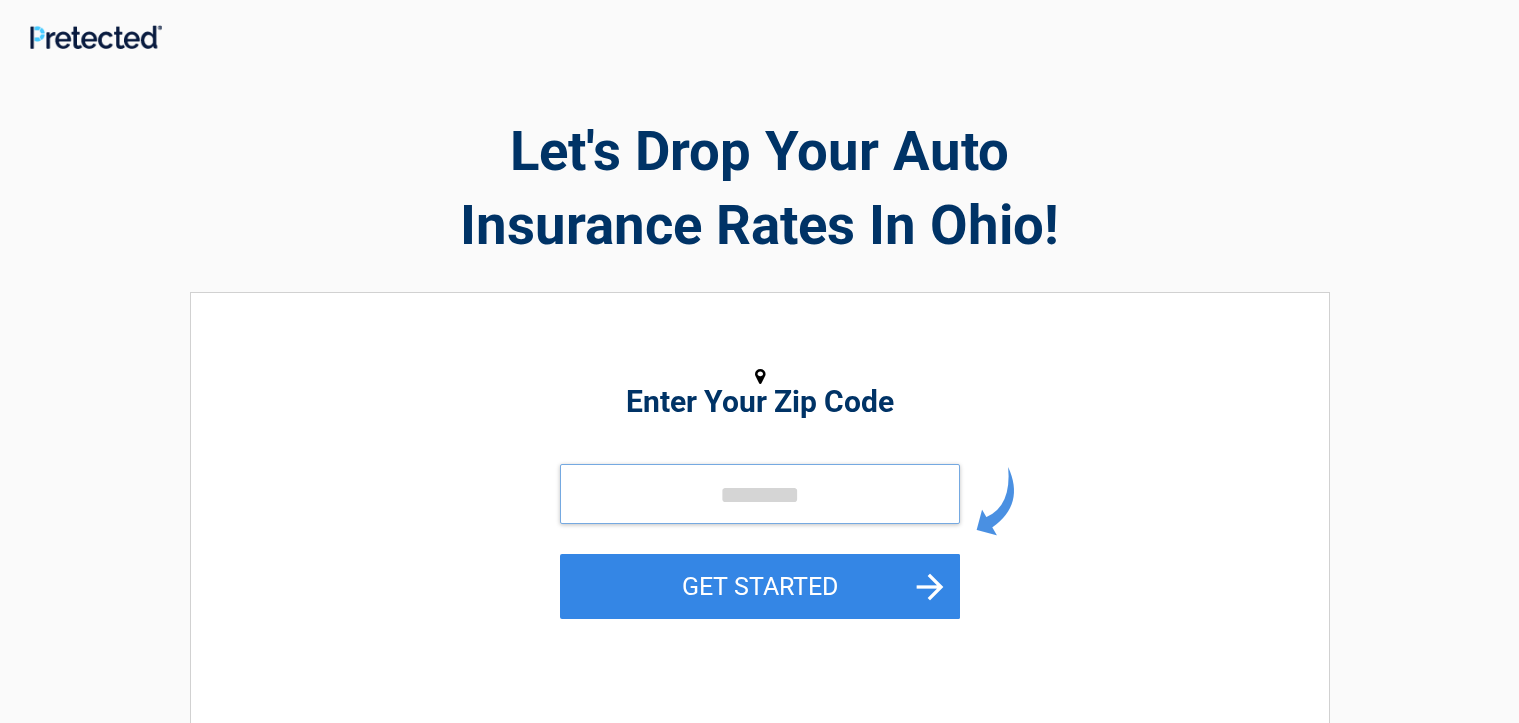 click at bounding box center [760, 494] 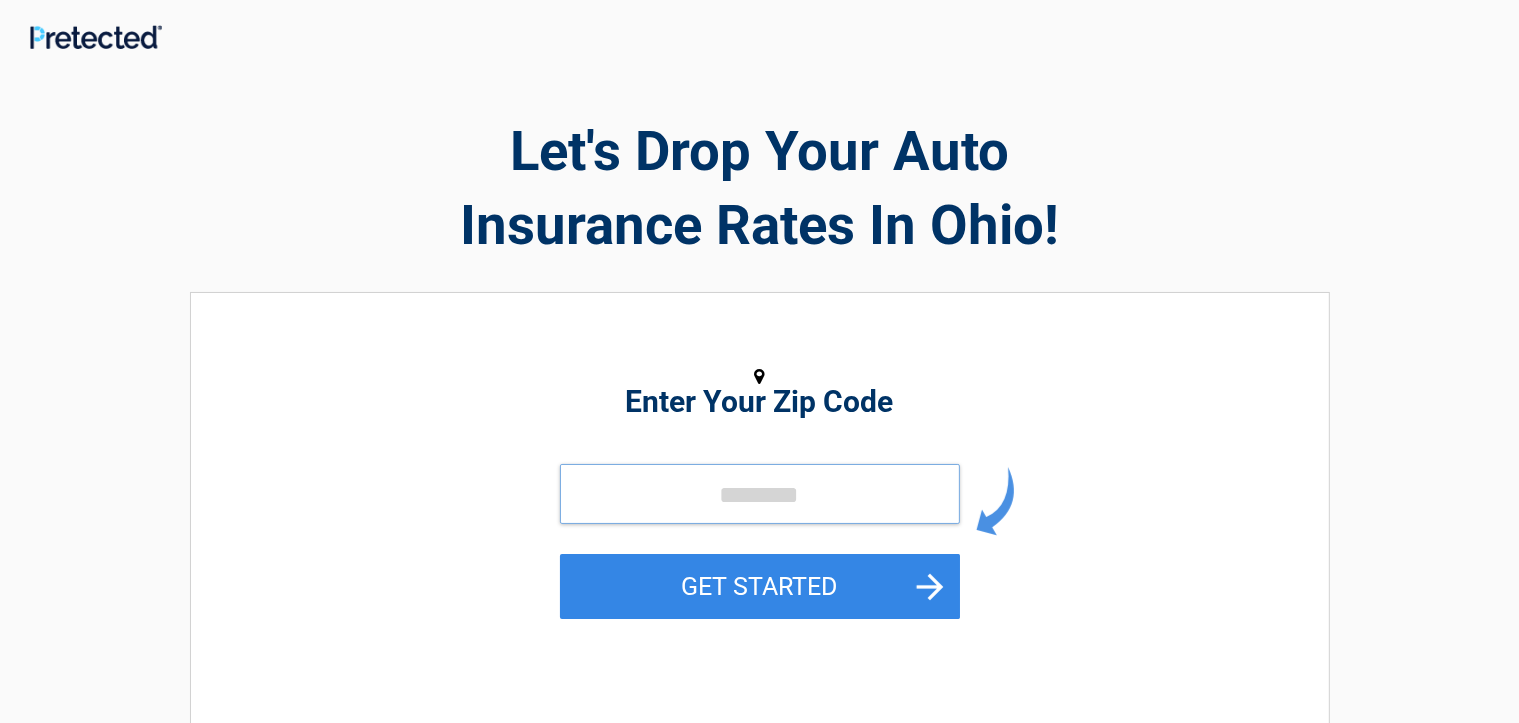 scroll, scrollTop: 0, scrollLeft: 0, axis: both 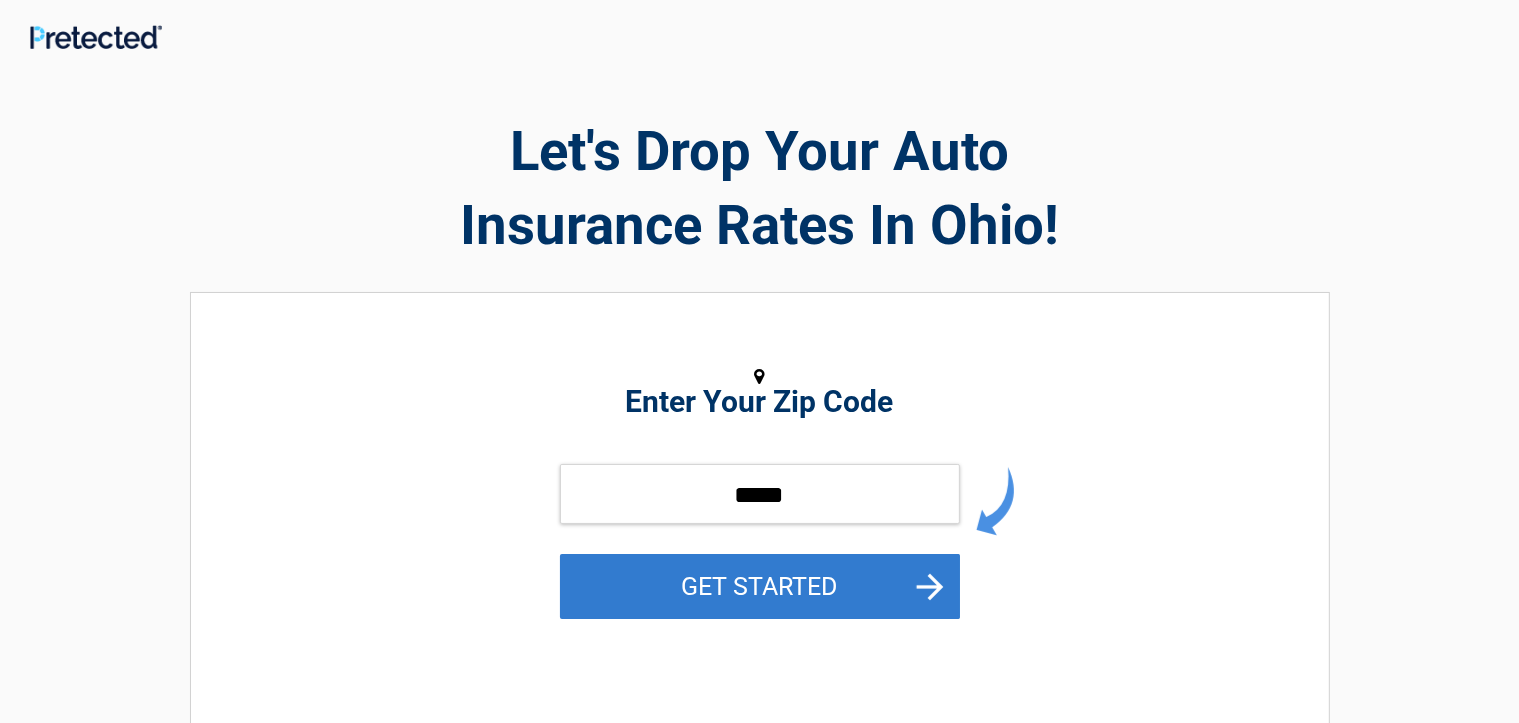 click on "GET STARTED" at bounding box center (760, 586) 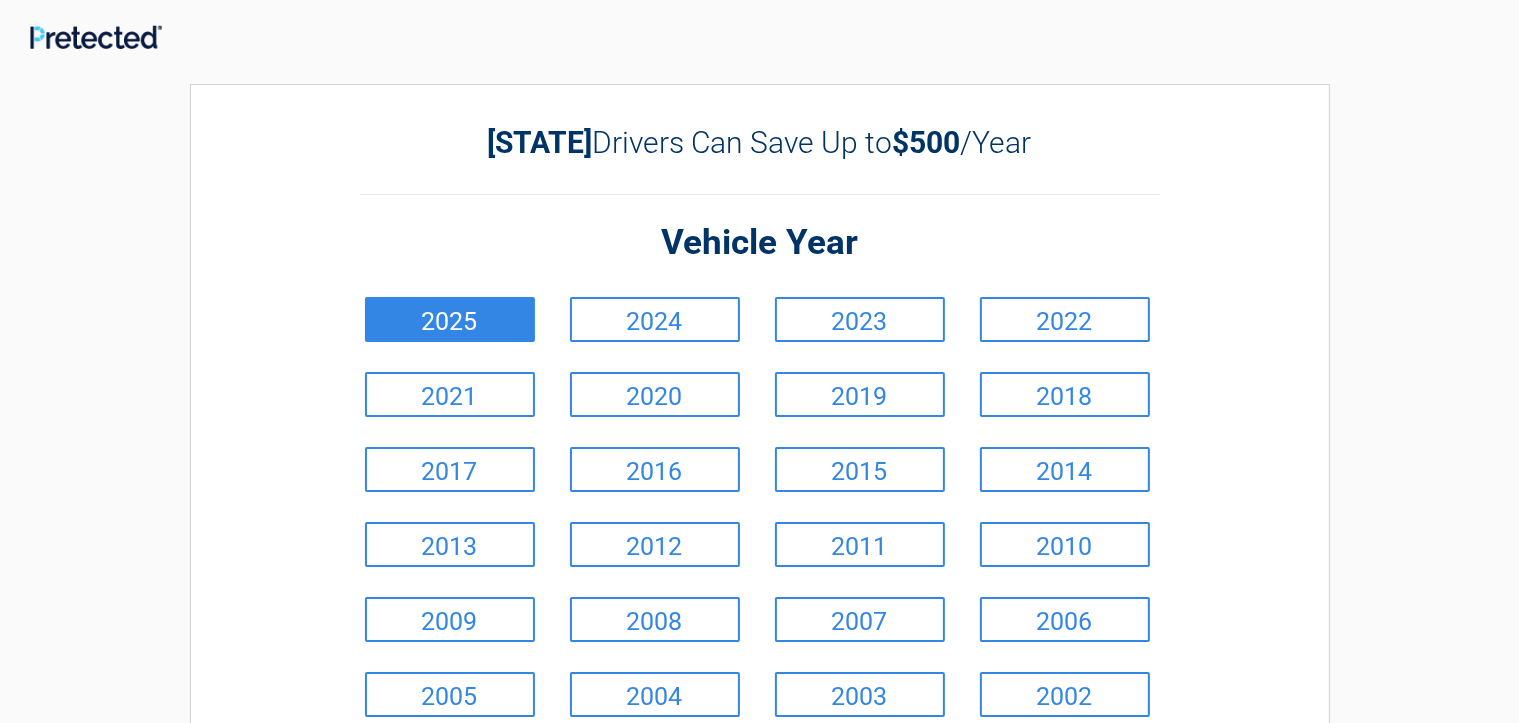 click on "2025" at bounding box center [450, 319] 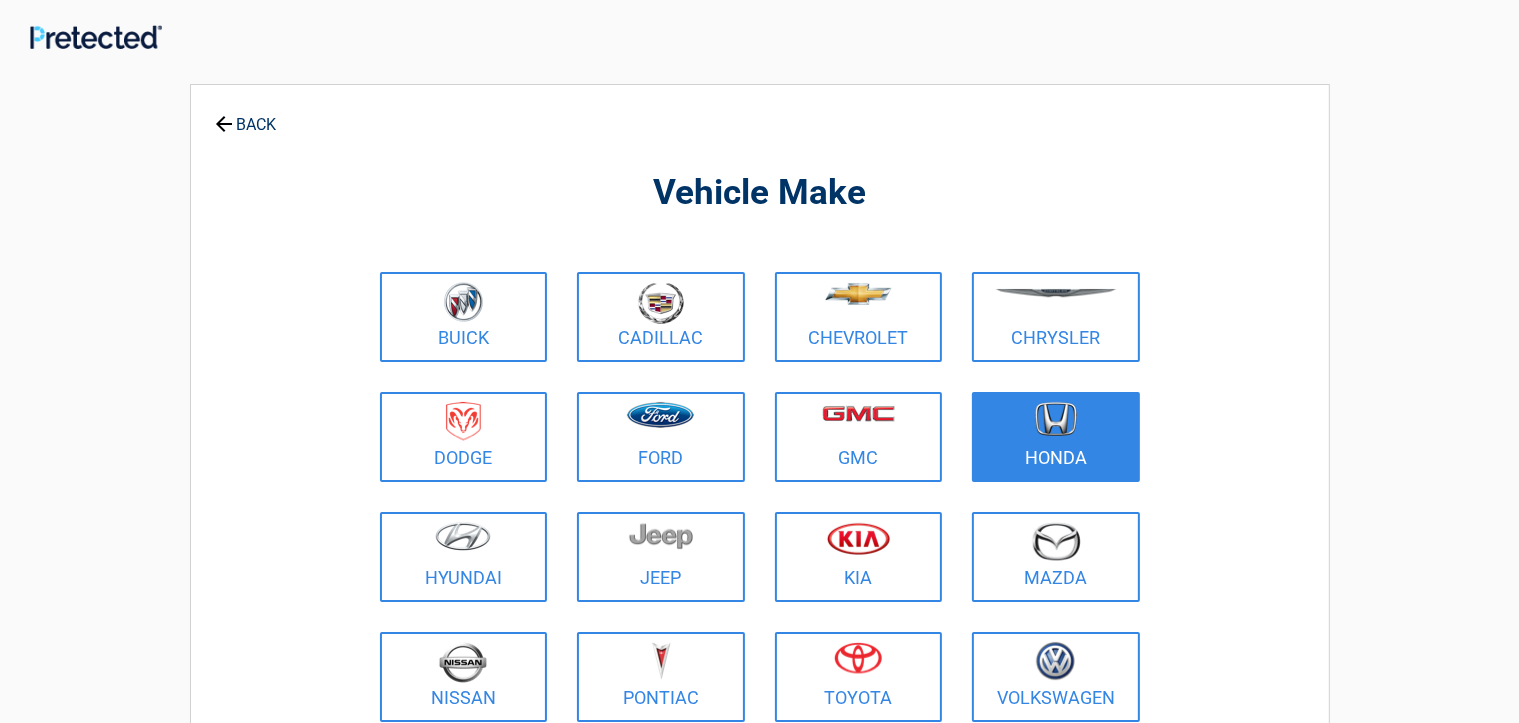 click at bounding box center (1056, 424) 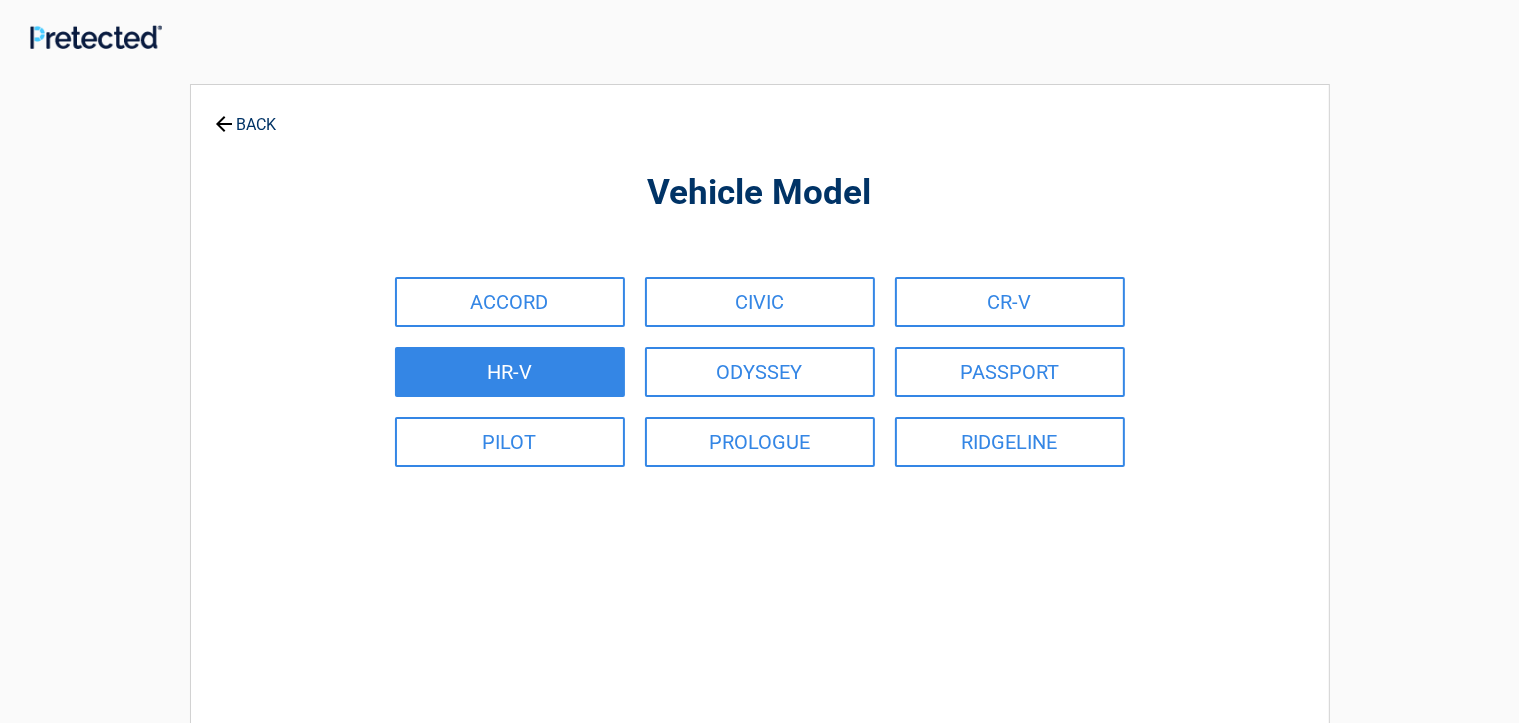click on "HR-V" at bounding box center (510, 372) 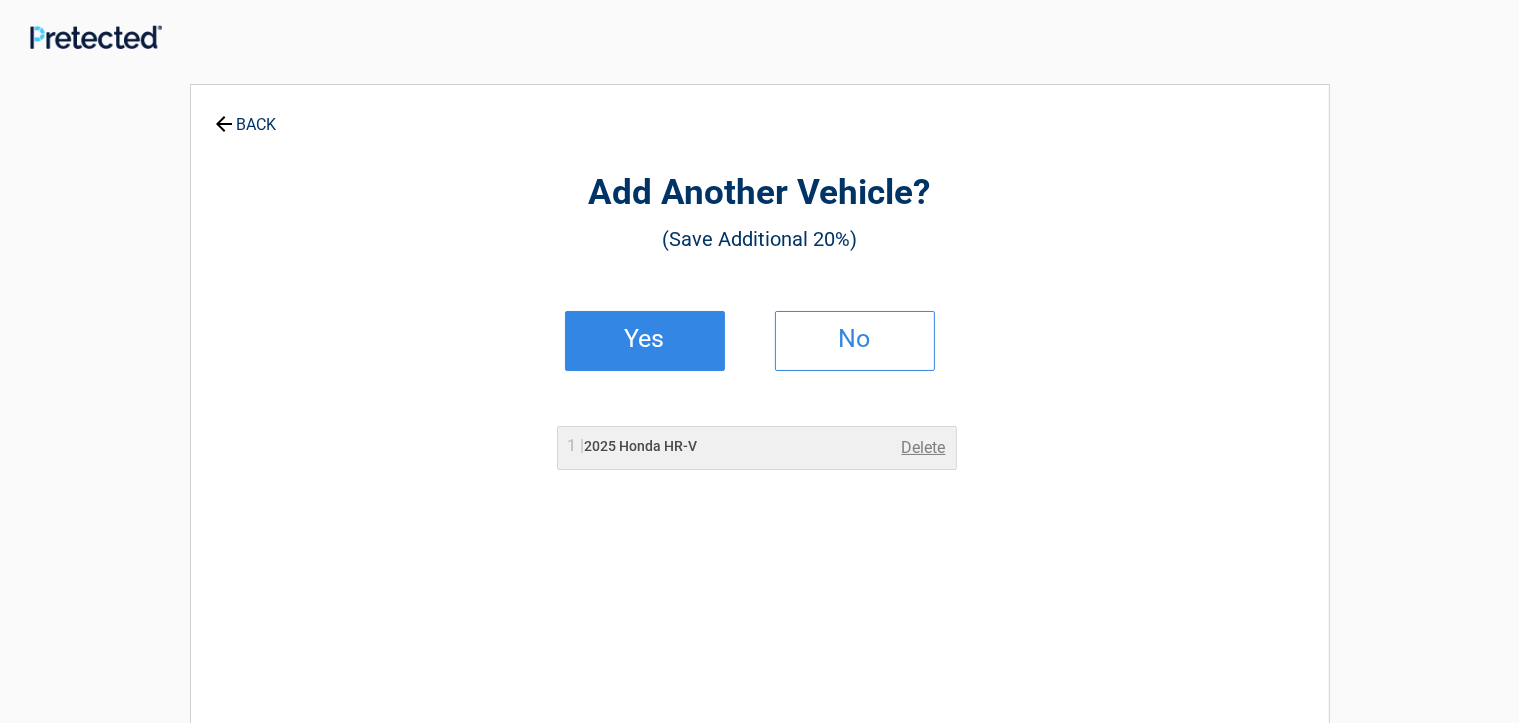 click on "Yes" at bounding box center (645, 339) 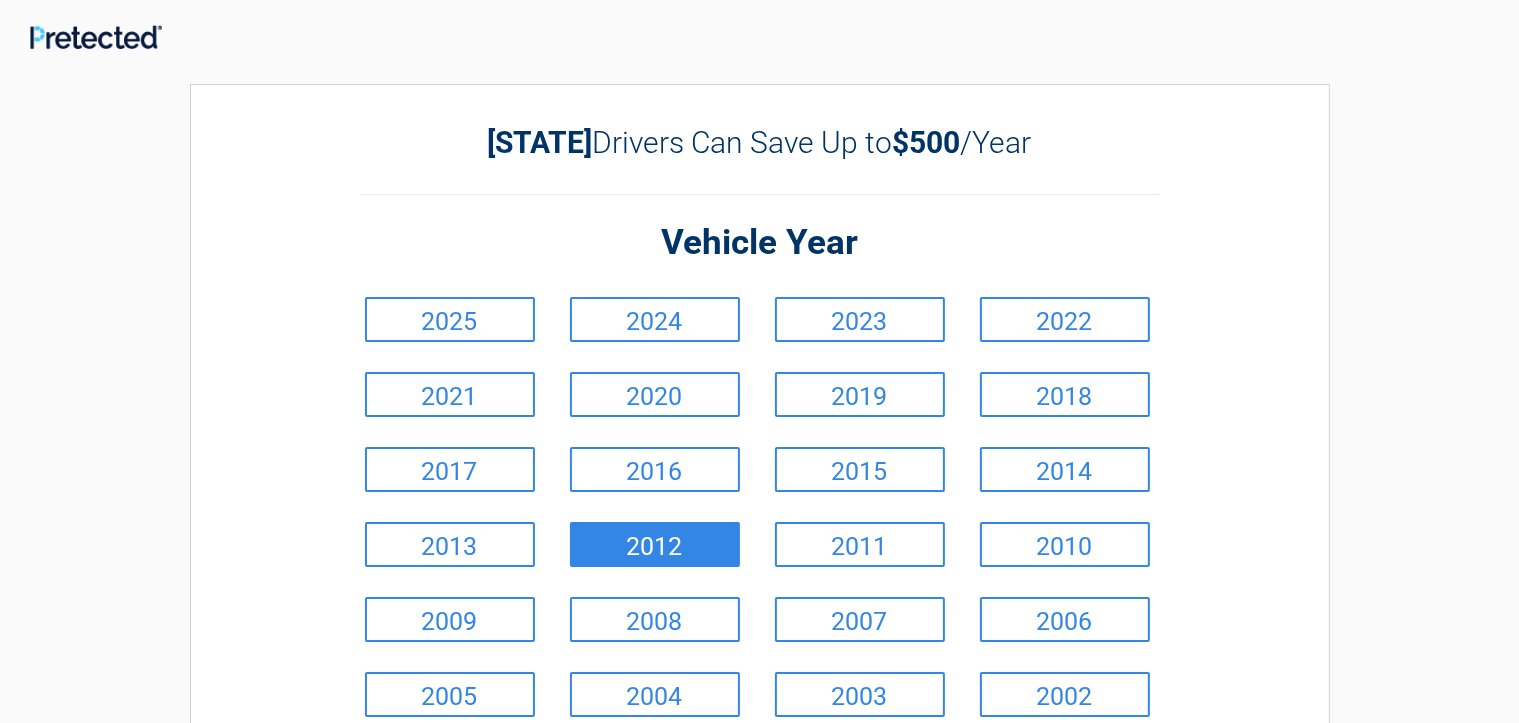 click on "2012" at bounding box center [655, 544] 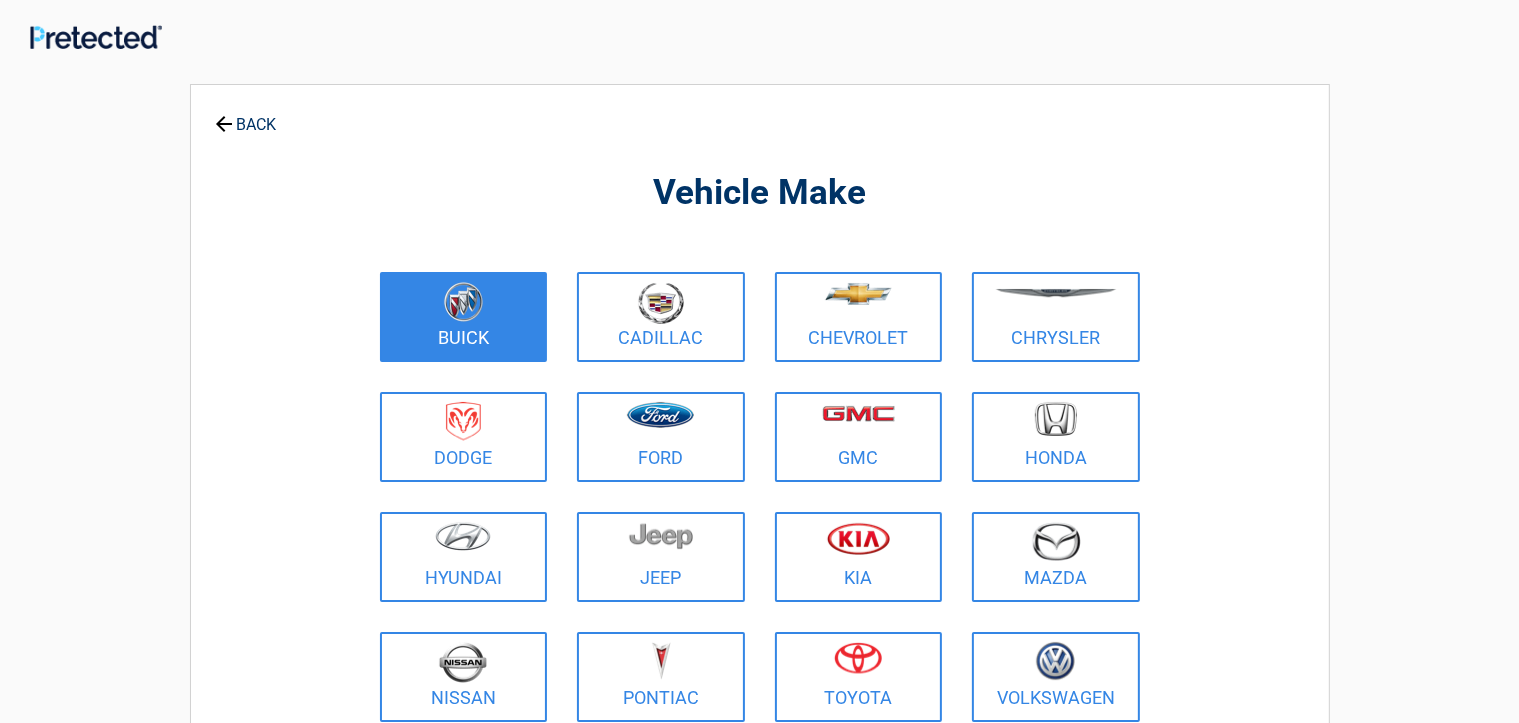 click at bounding box center [464, 304] 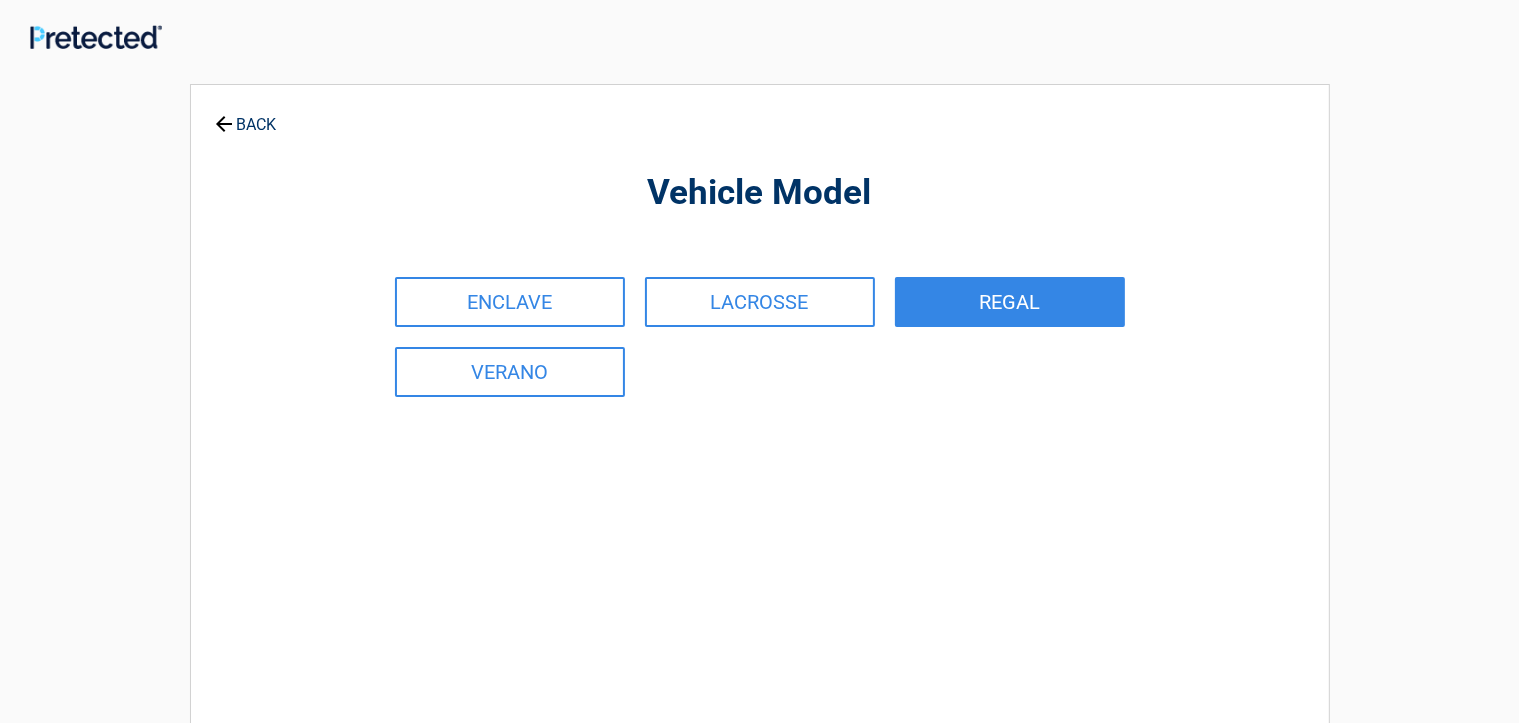 click on "REGAL" at bounding box center [1010, 302] 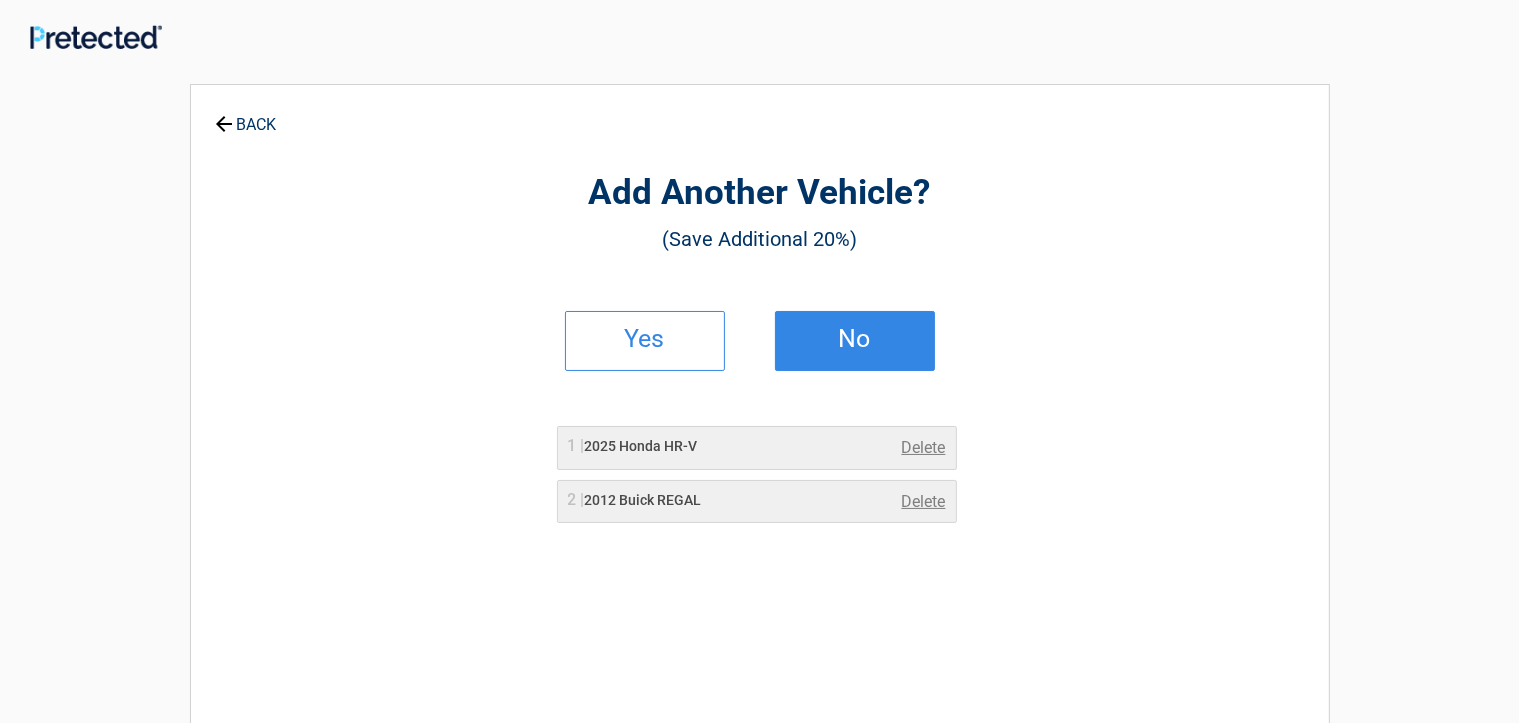 click on "No" at bounding box center (855, 339) 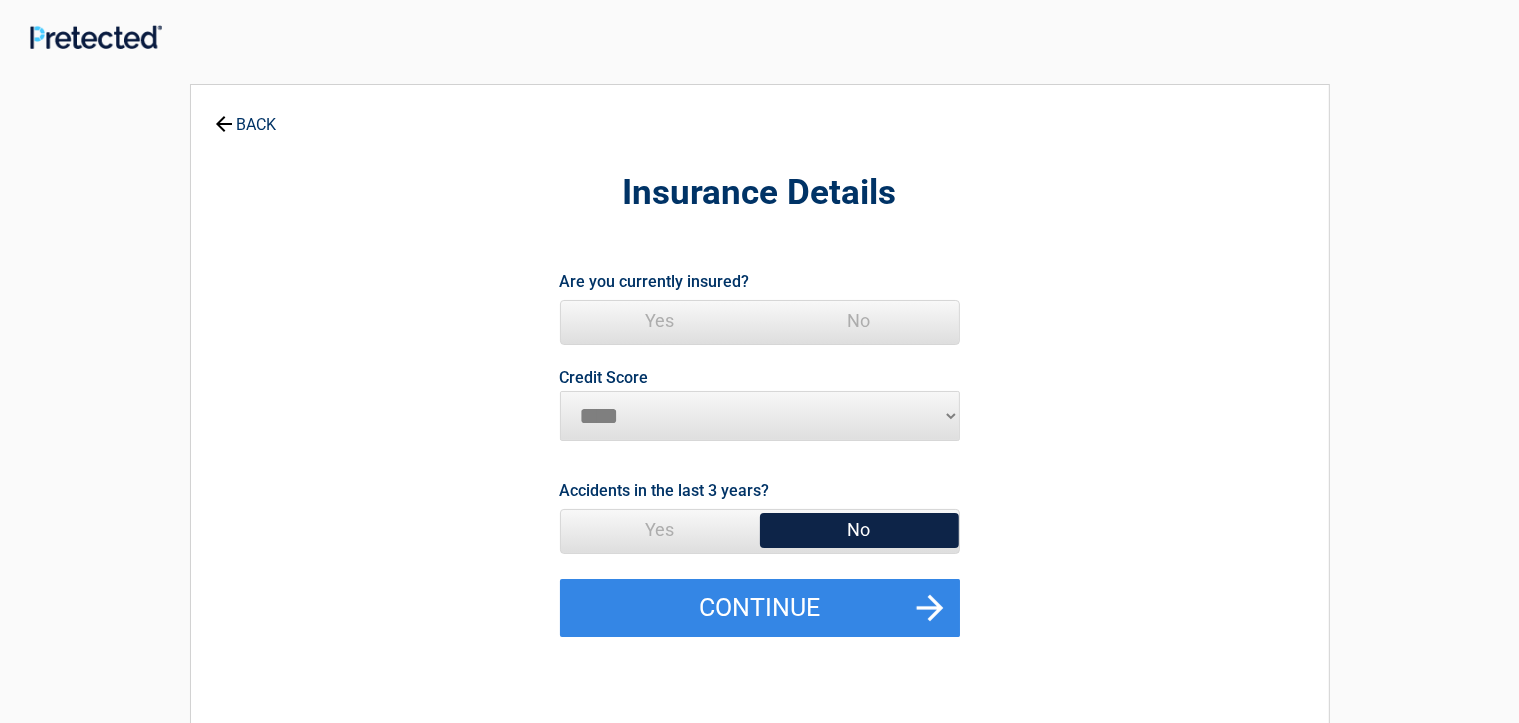 drag, startPoint x: 655, startPoint y: 317, endPoint x: 784, endPoint y: 370, distance: 139.46326 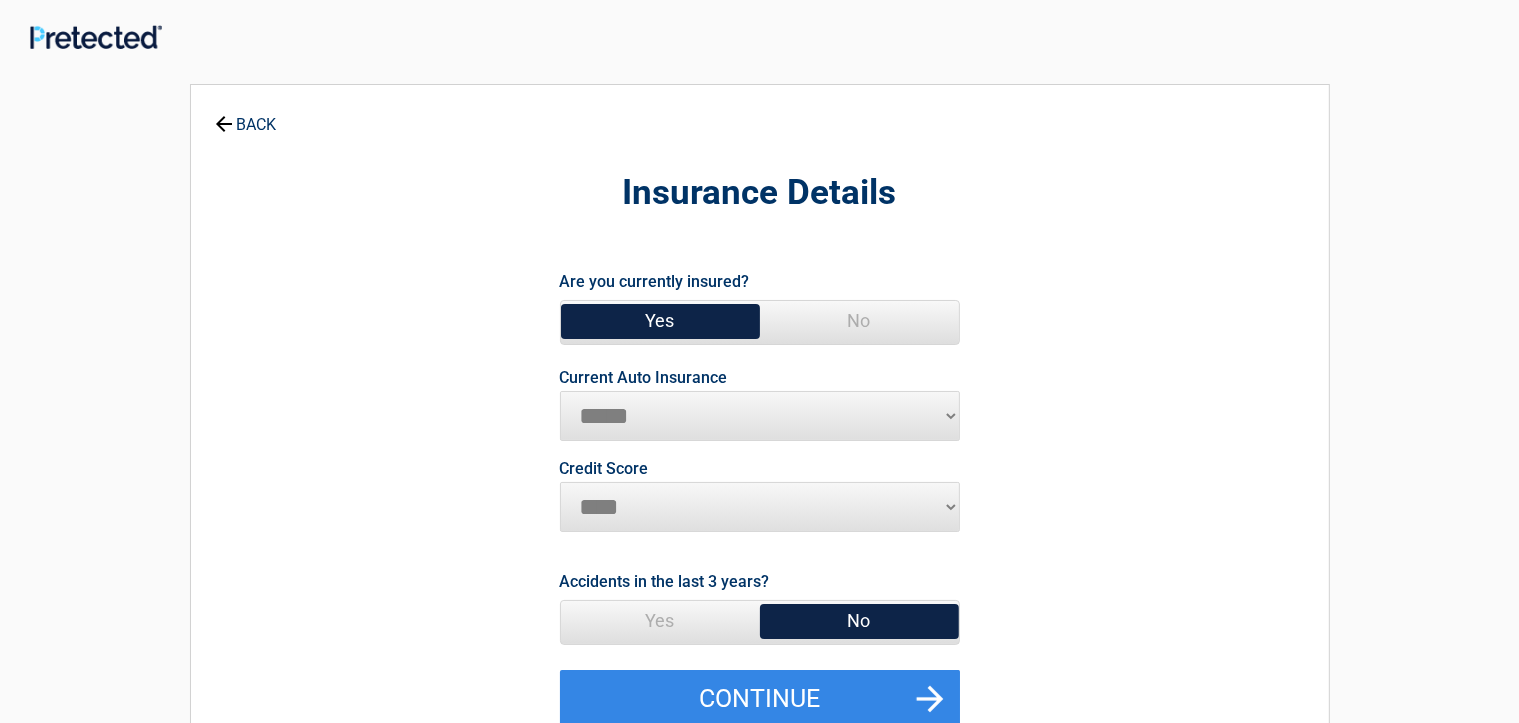 click on "**********" at bounding box center (760, 416) 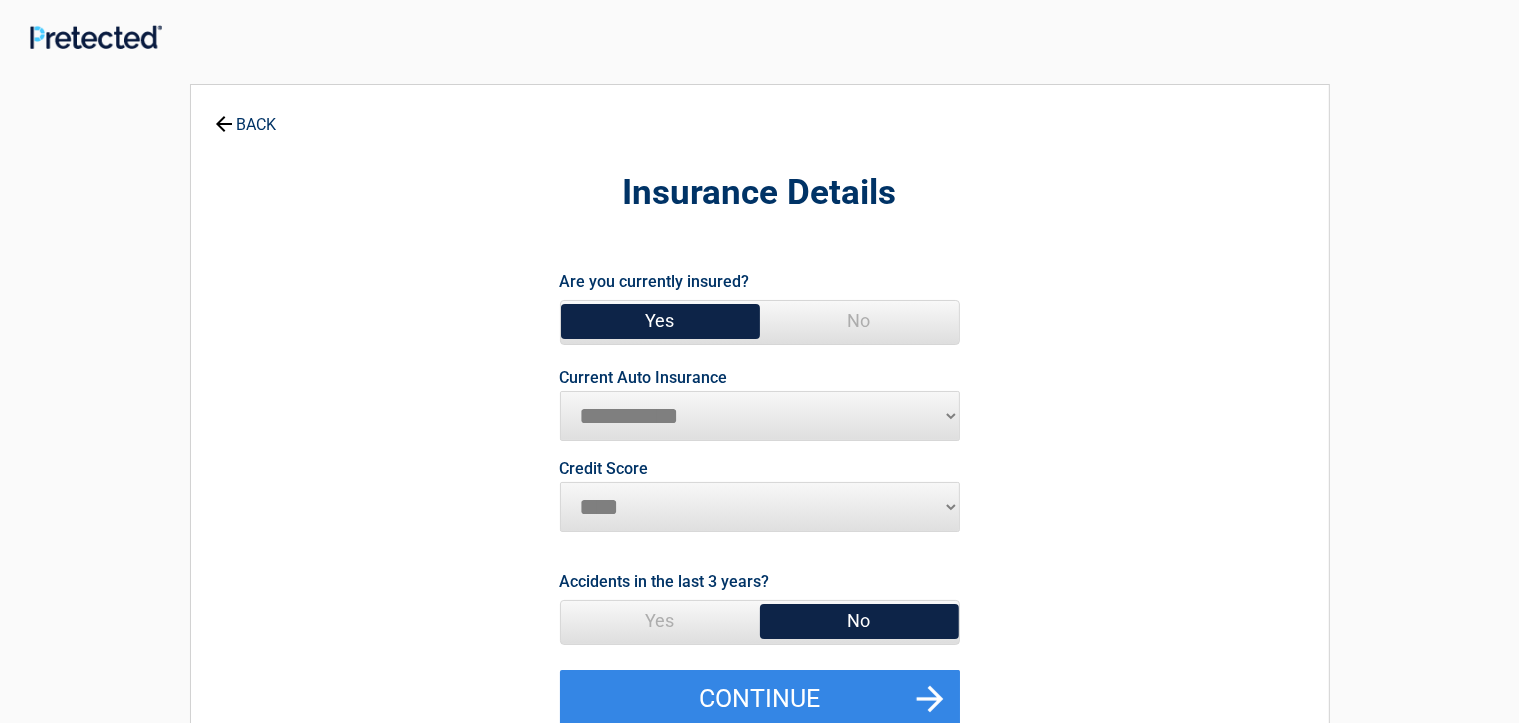 click on "**********" at bounding box center (760, 416) 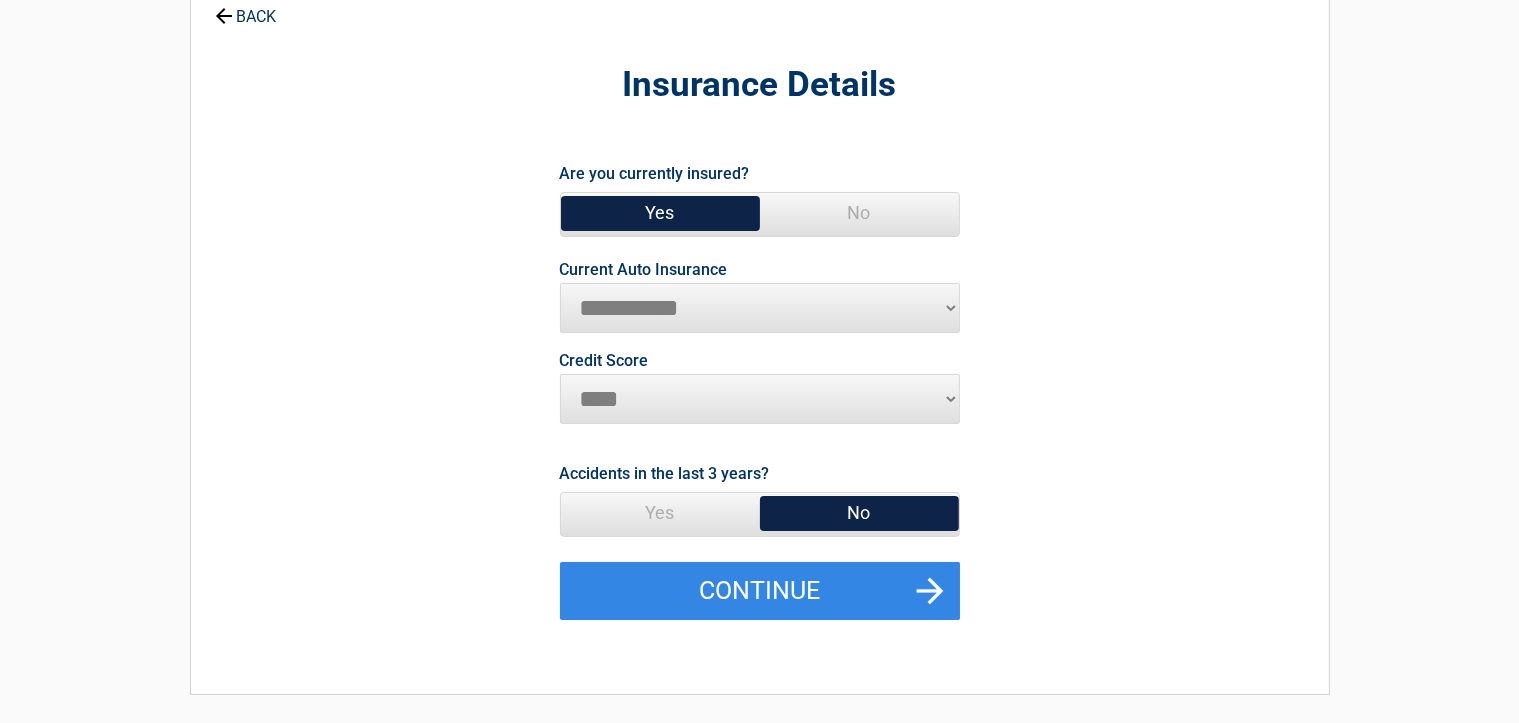 click on "*********
****
*******
****" at bounding box center (760, 399) 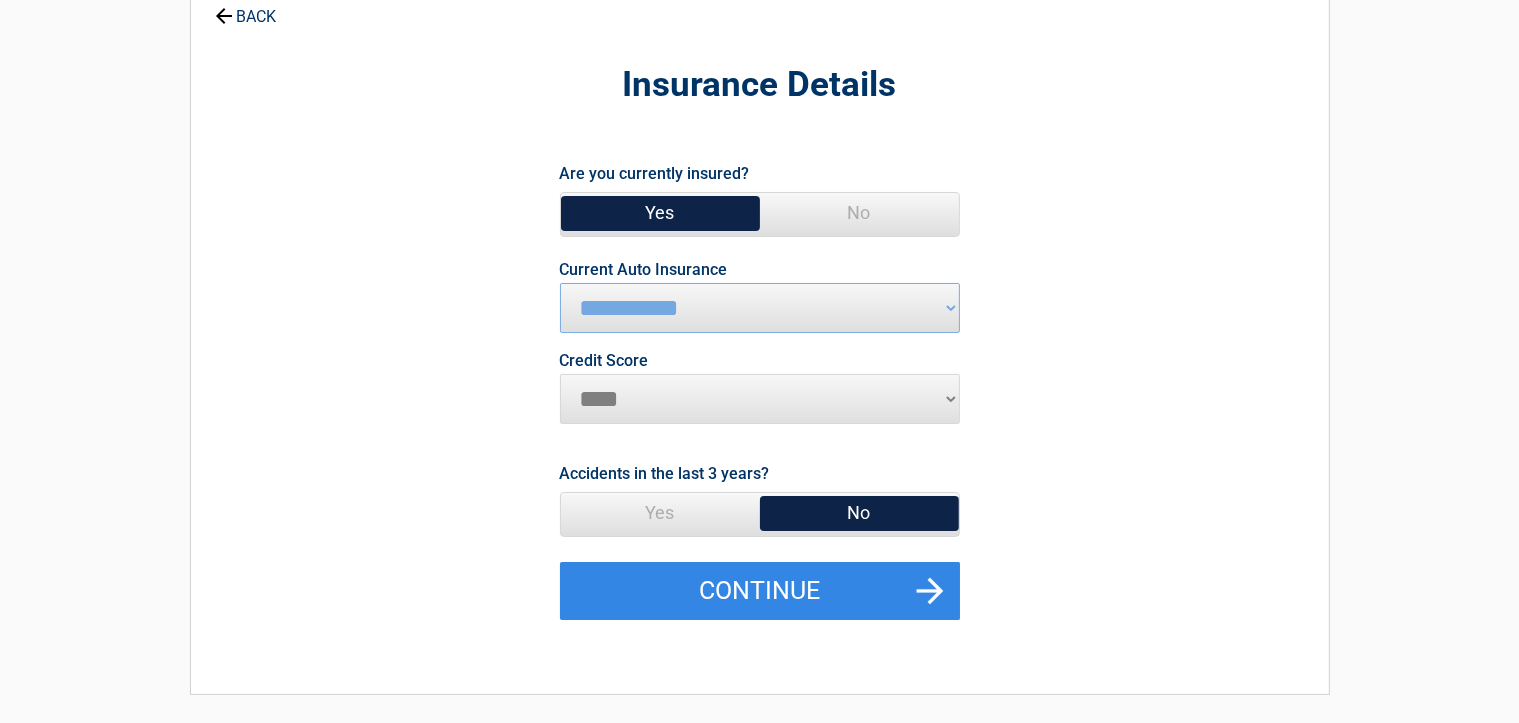 select on "*********" 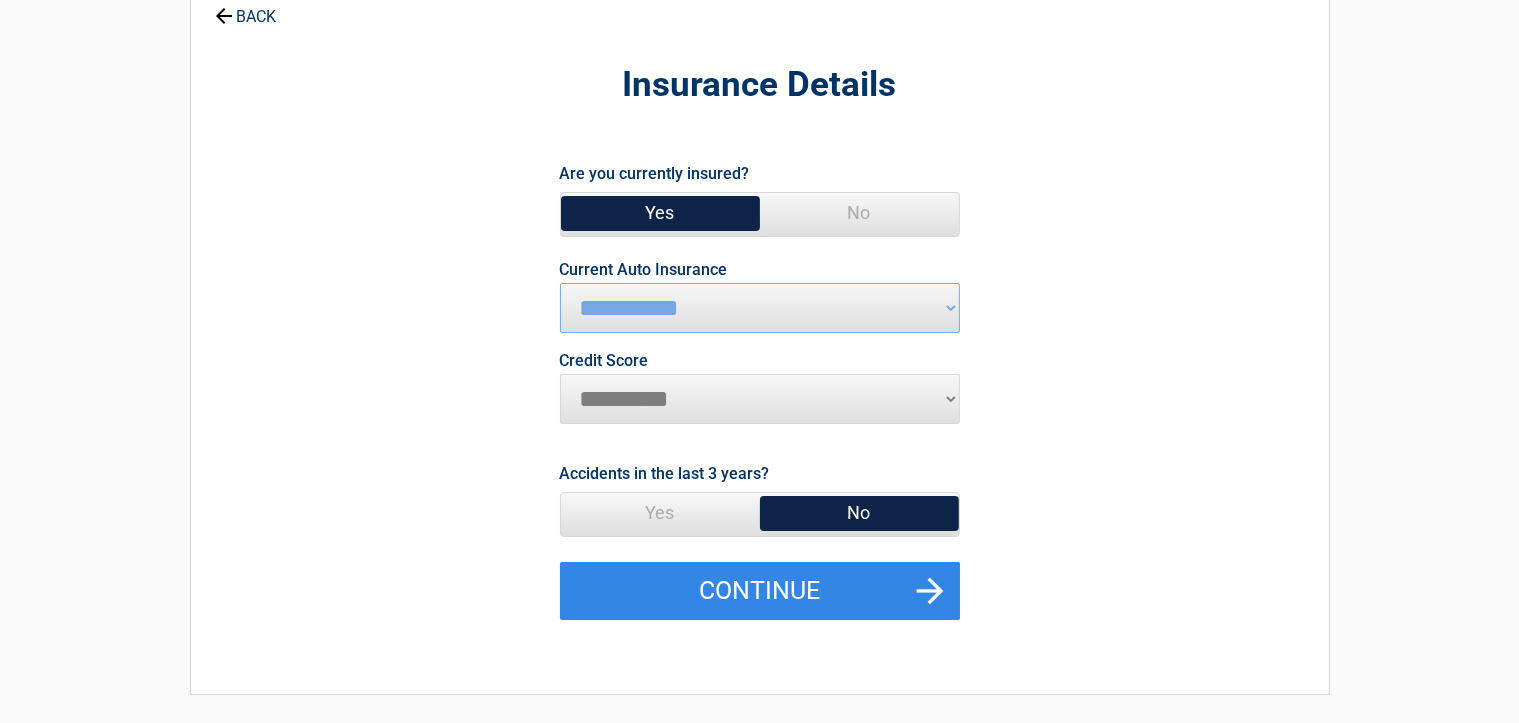 click on "*********
****
*******
****" at bounding box center (760, 399) 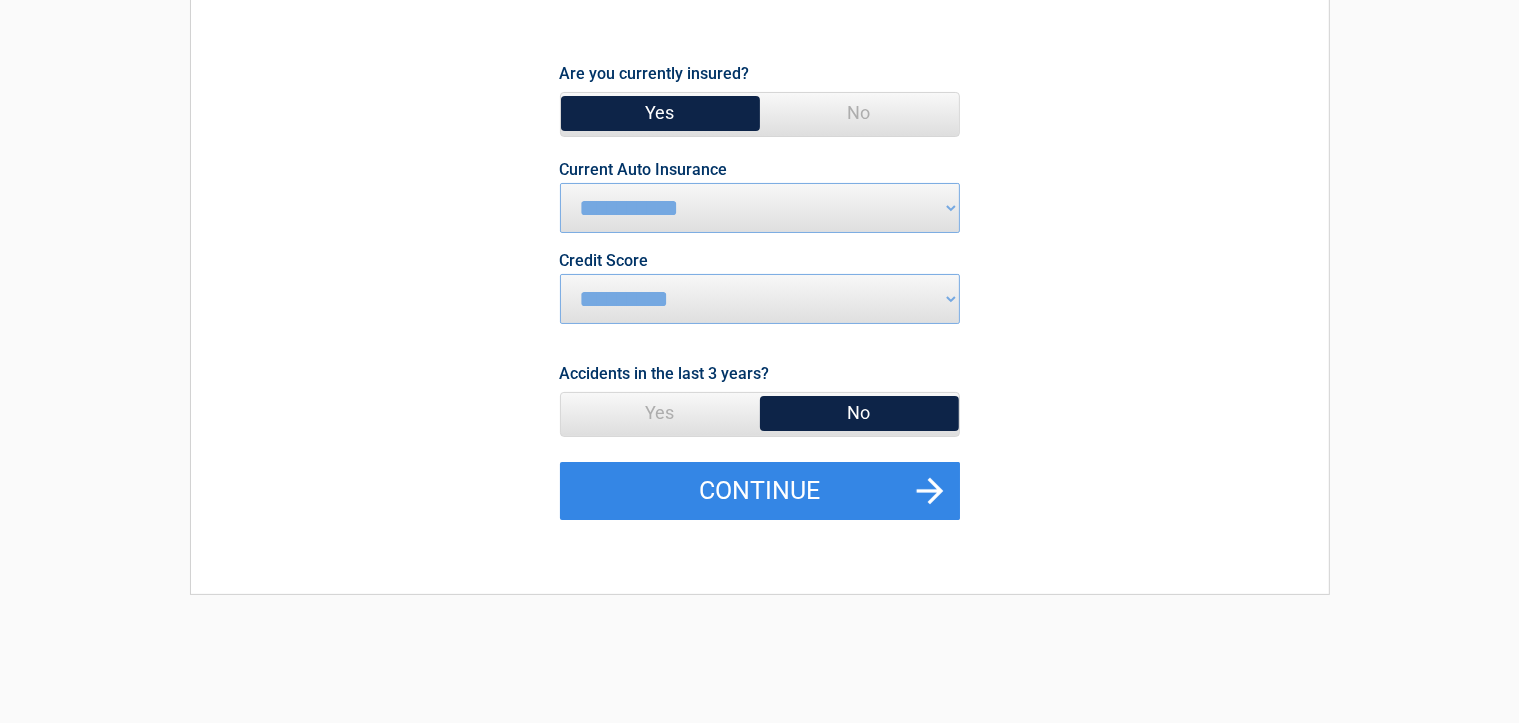scroll, scrollTop: 216, scrollLeft: 0, axis: vertical 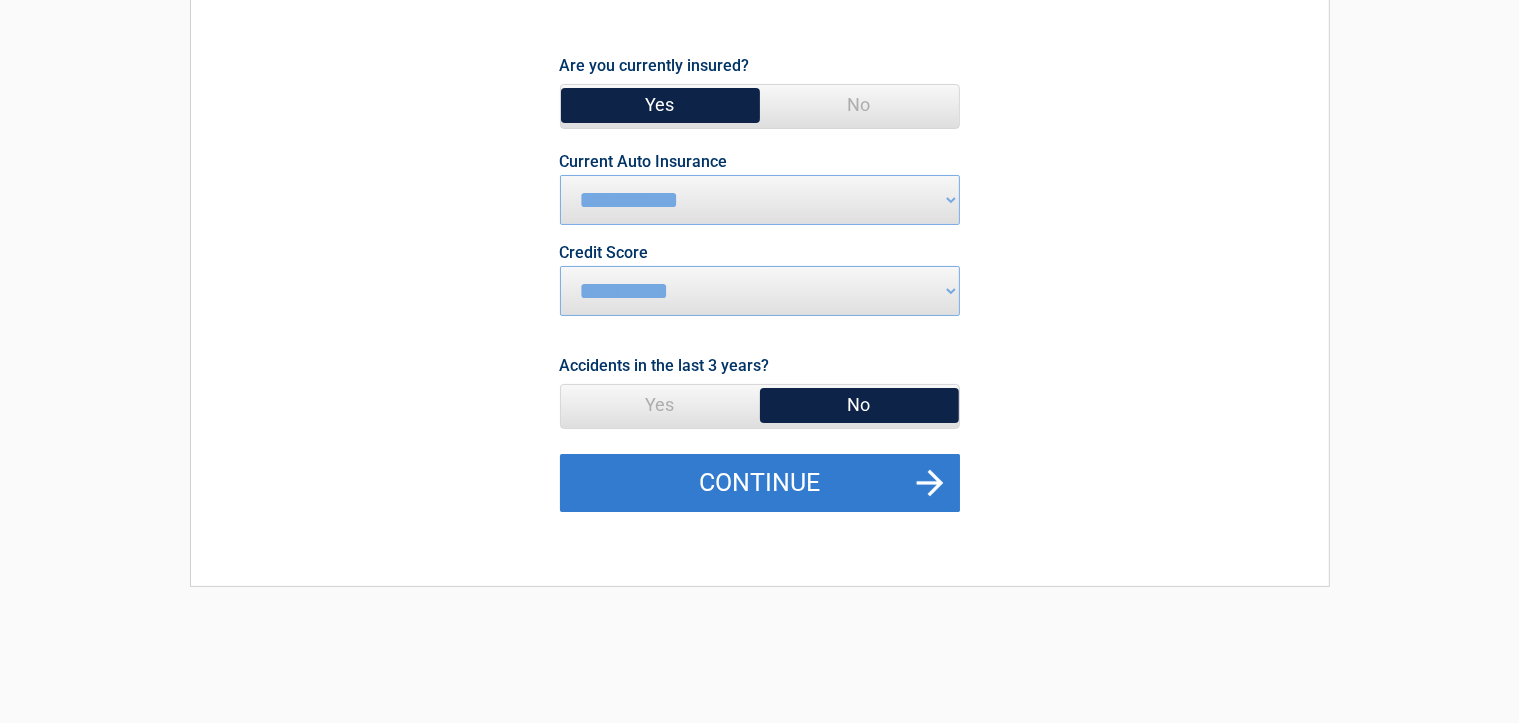 click on "Continue" at bounding box center (760, 483) 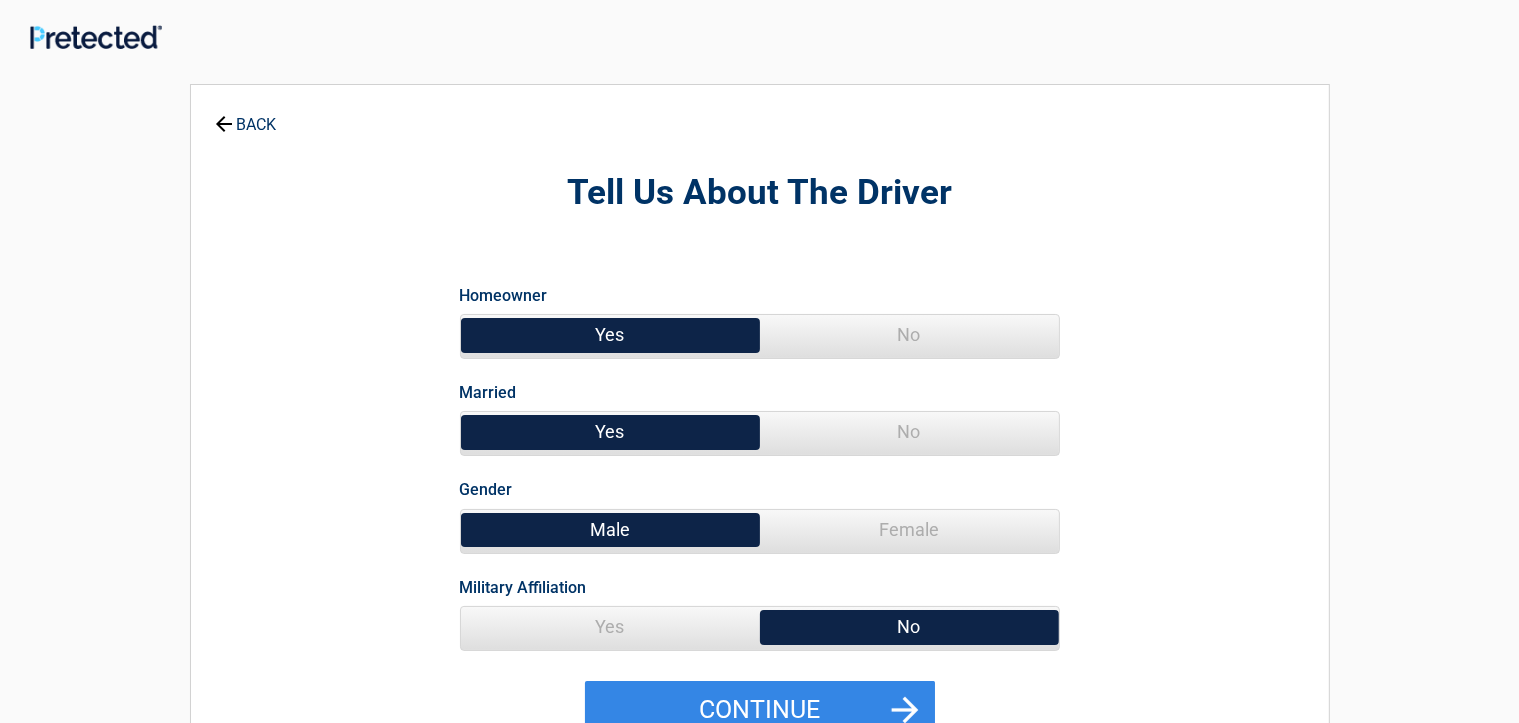 scroll, scrollTop: 0, scrollLeft: 0, axis: both 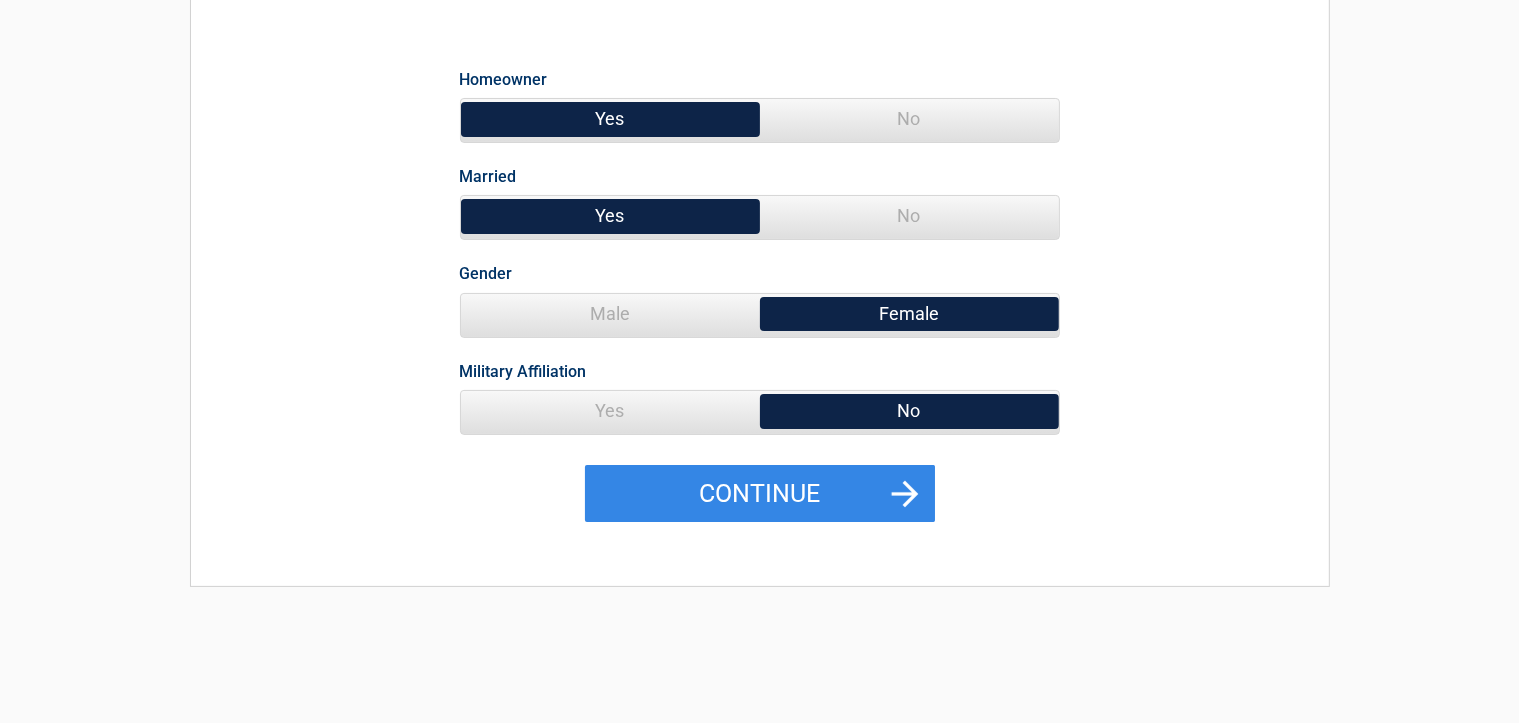 click on "Male" at bounding box center [610, 314] 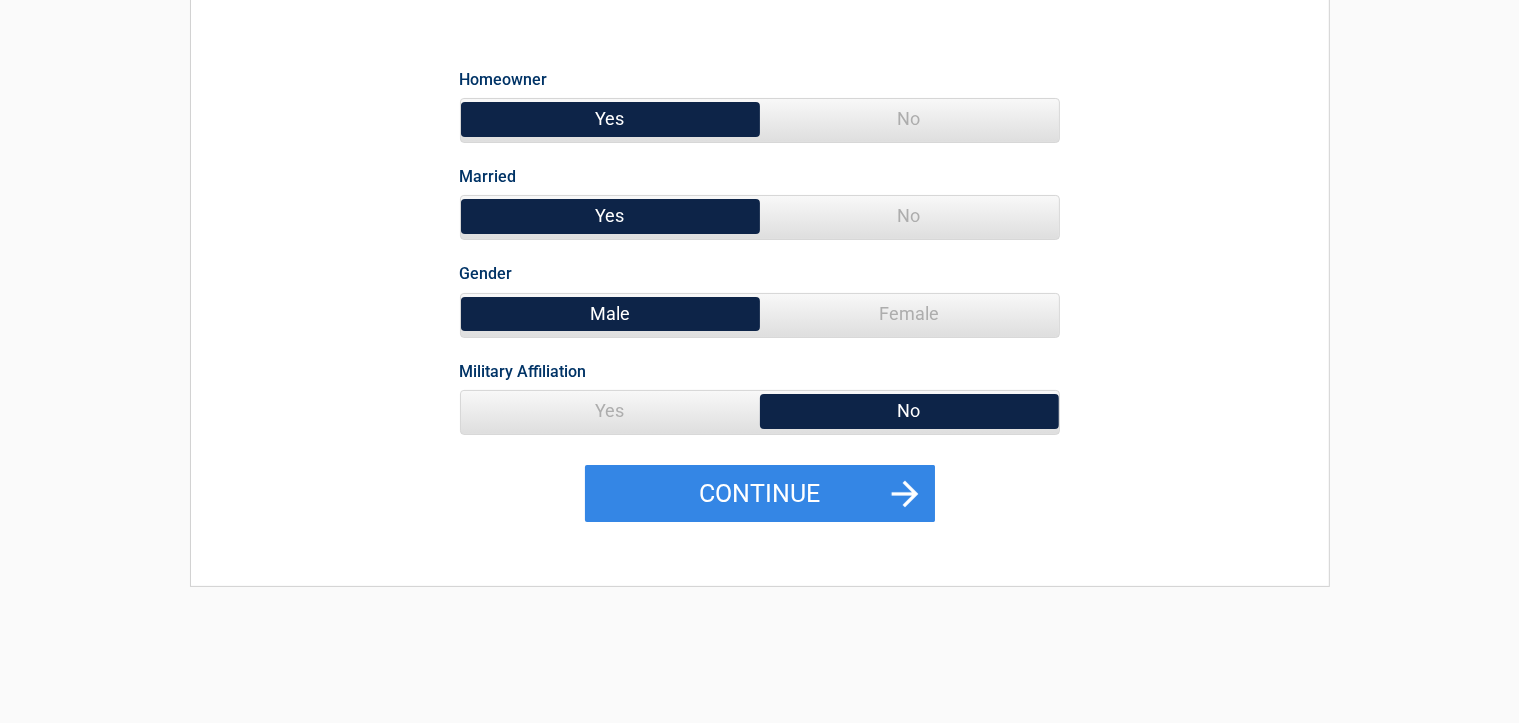 click on "Yes" at bounding box center (610, 411) 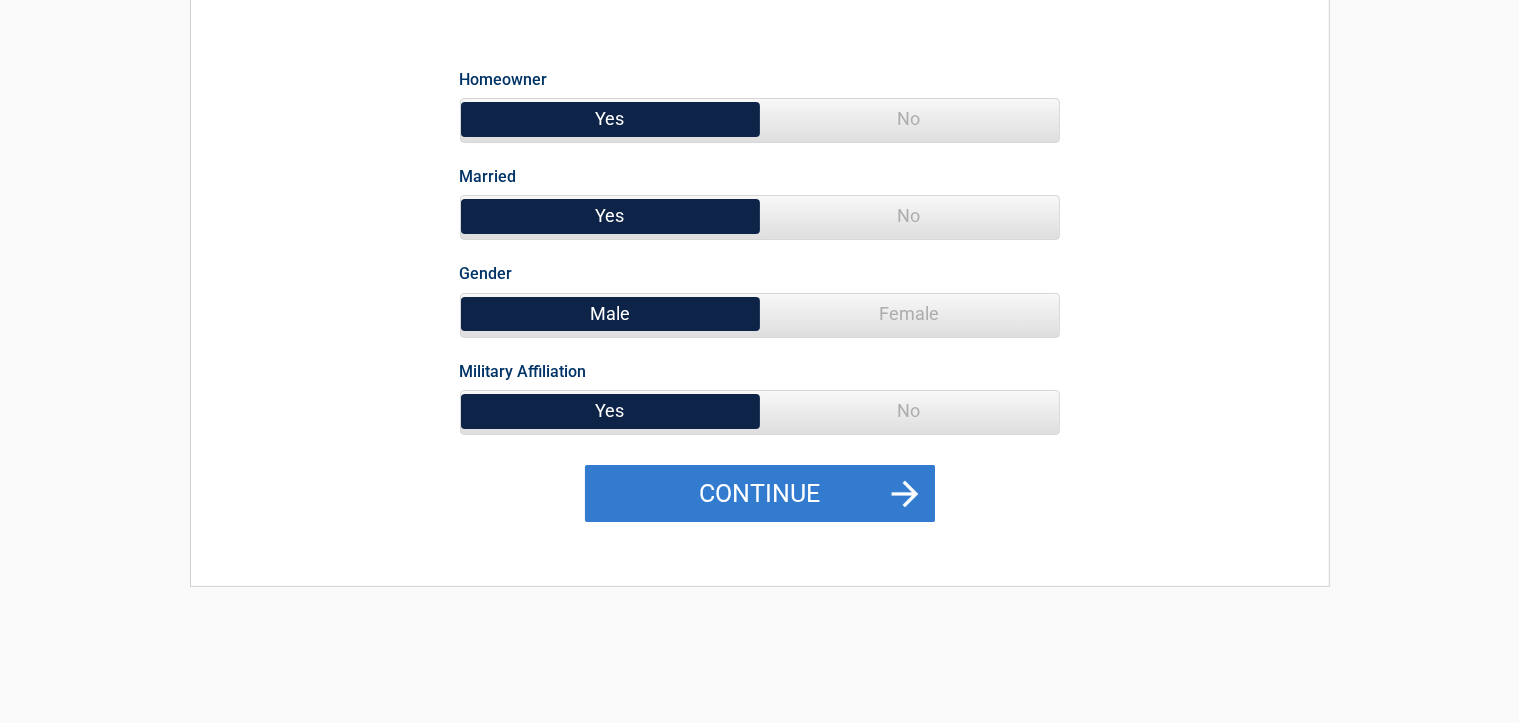 click on "Continue" at bounding box center (760, 494) 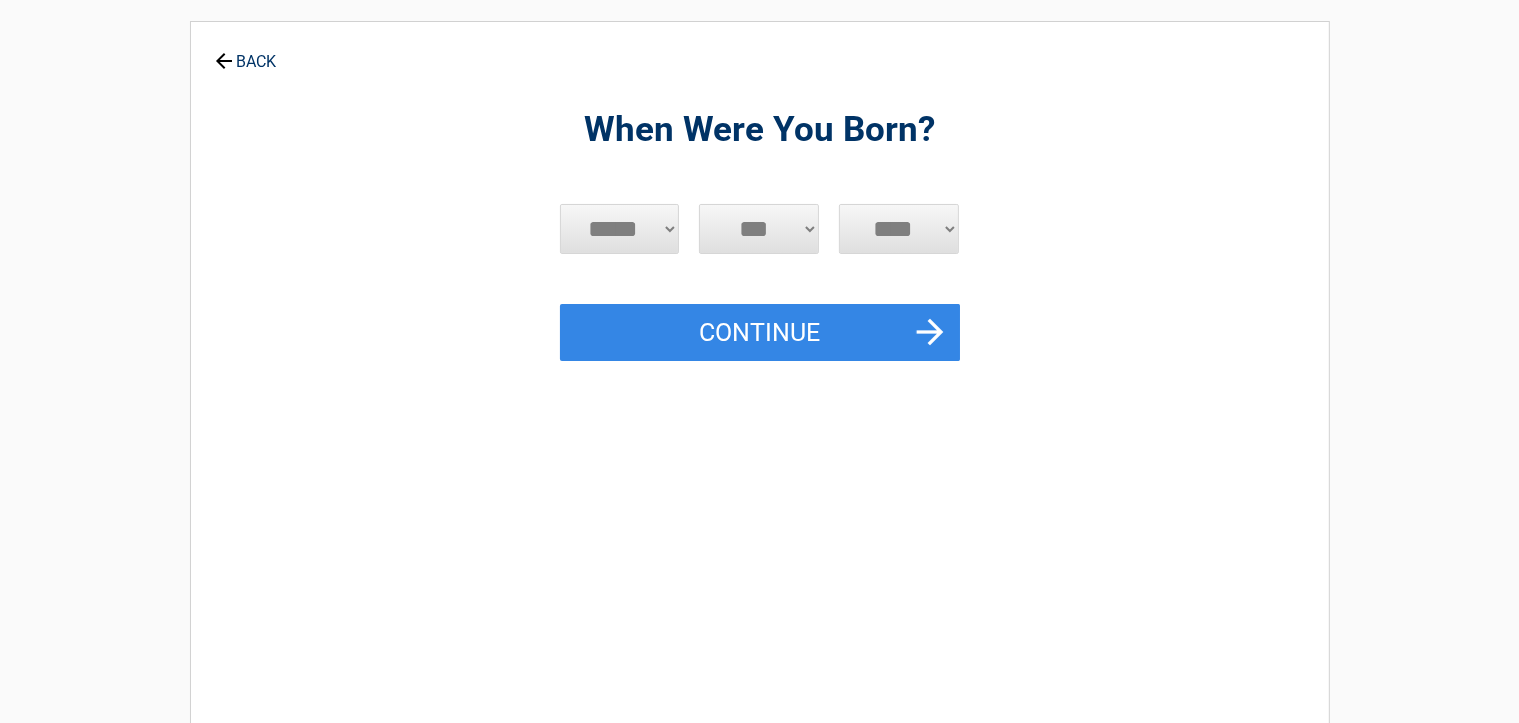 scroll, scrollTop: 0, scrollLeft: 0, axis: both 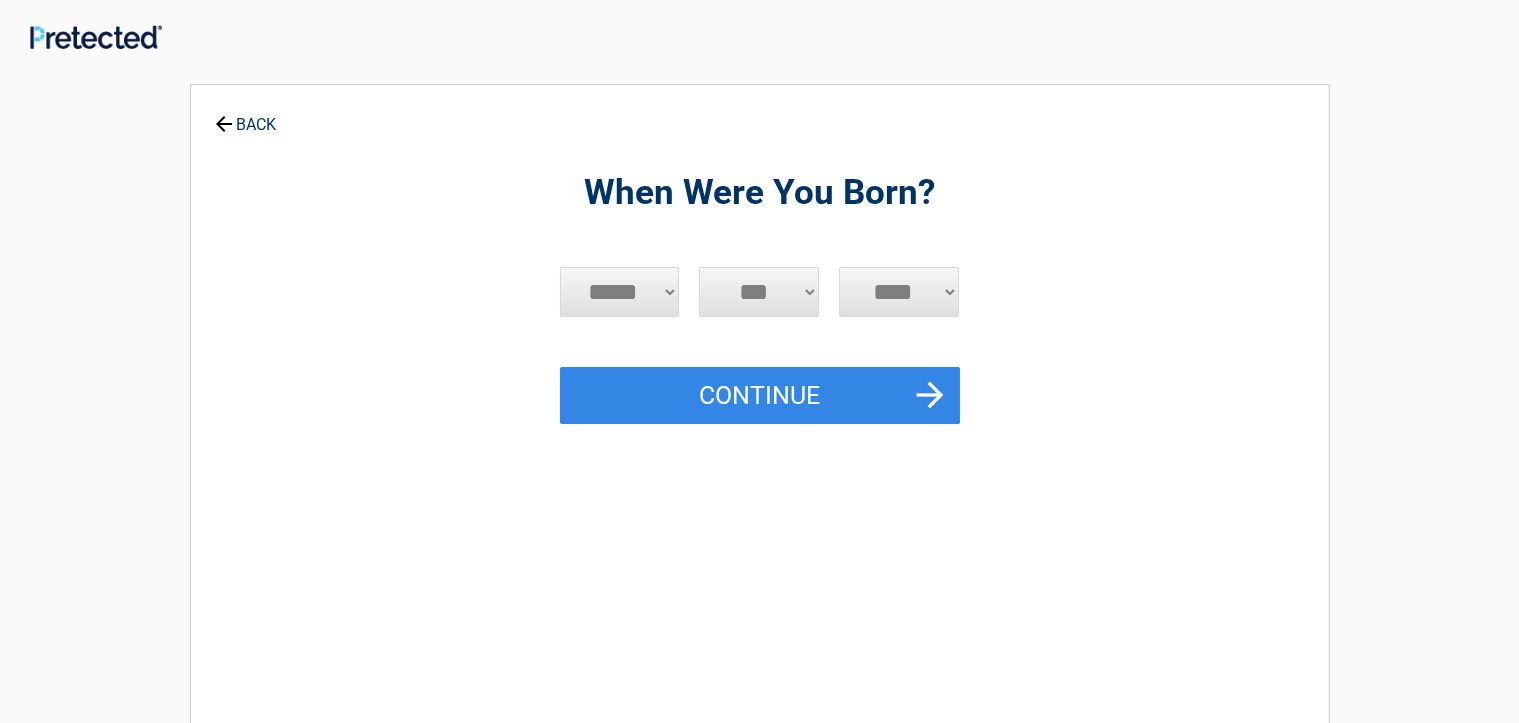 click on "*****
***
***
***
***
***
***
***
***
***
***
***
***" at bounding box center (620, 292) 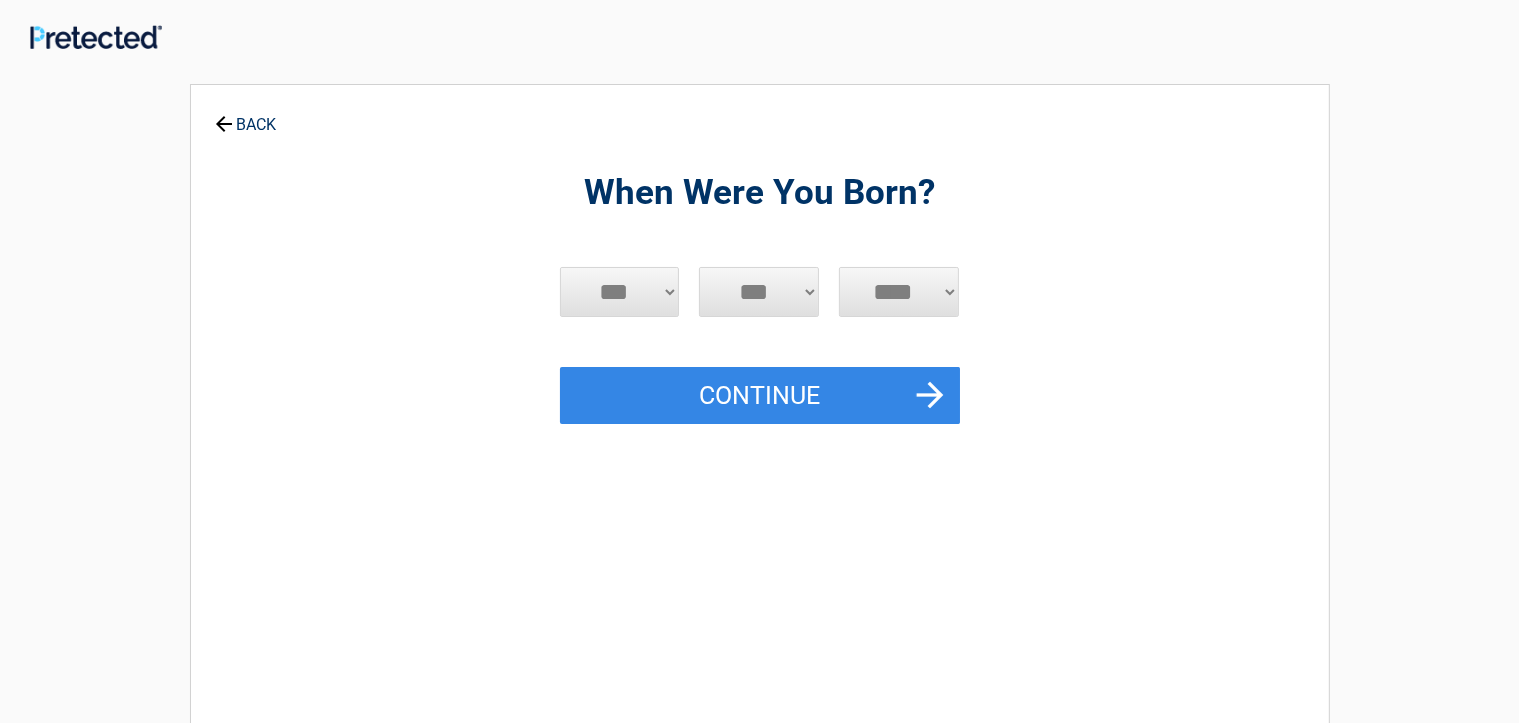 click on "*****
***
***
***
***
***
***
***
***
***
***
***
***" at bounding box center [620, 292] 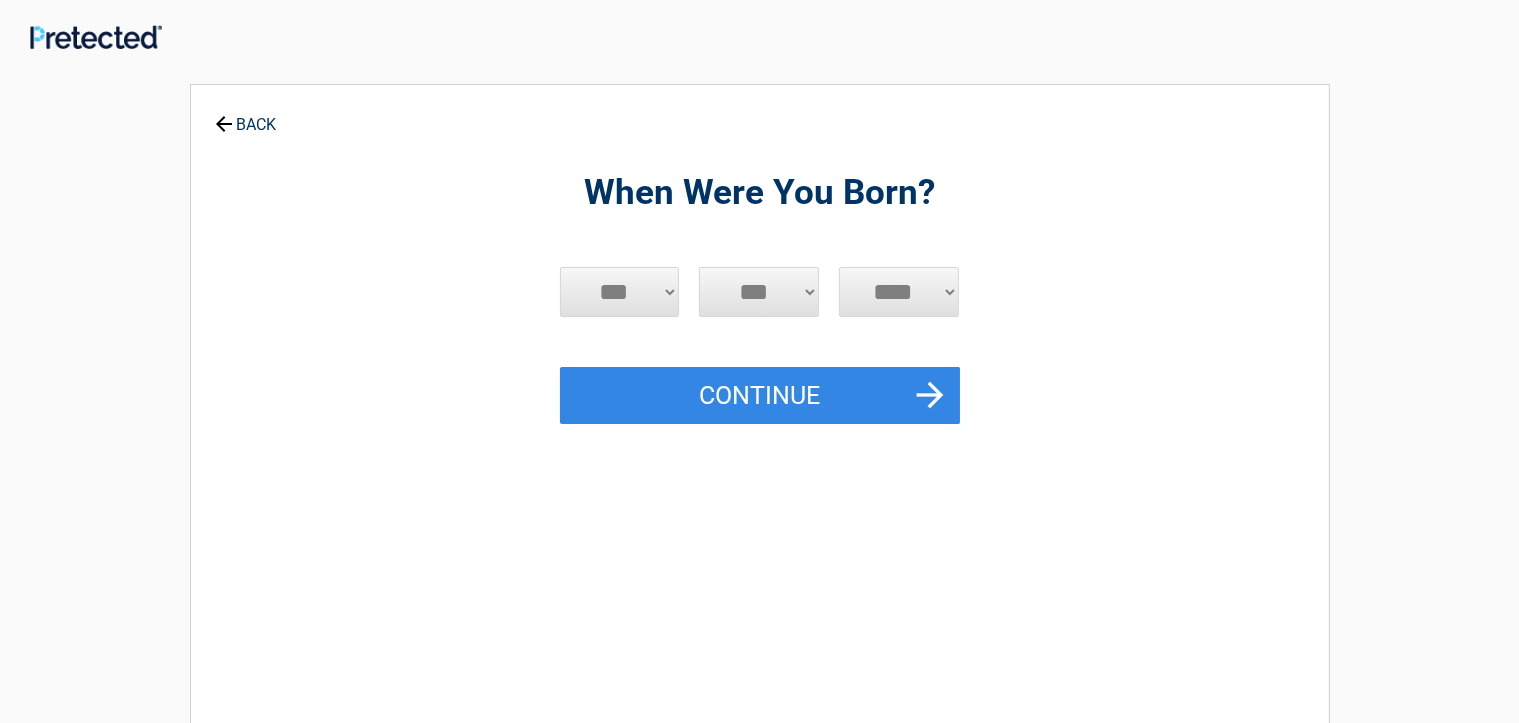 click on "*** * * * * * * * * * ** ** ** ** ** ** ** ** ** ** ** ** ** ** ** ** ** ** ** ** **" at bounding box center (759, 292) 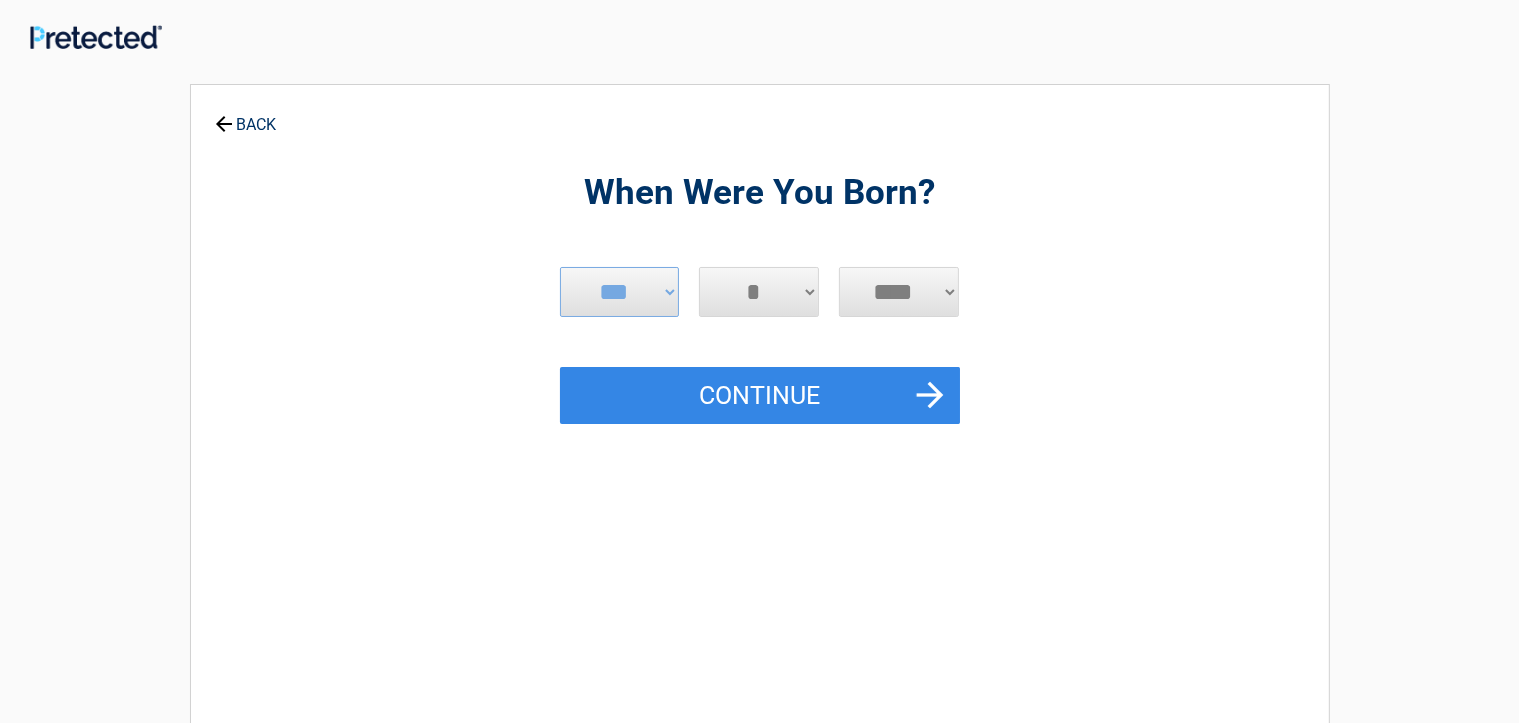 click on "*** * * * * * * * * * ** ** ** ** ** ** ** ** ** ** ** ** ** ** ** ** ** ** ** ** **" at bounding box center [759, 292] 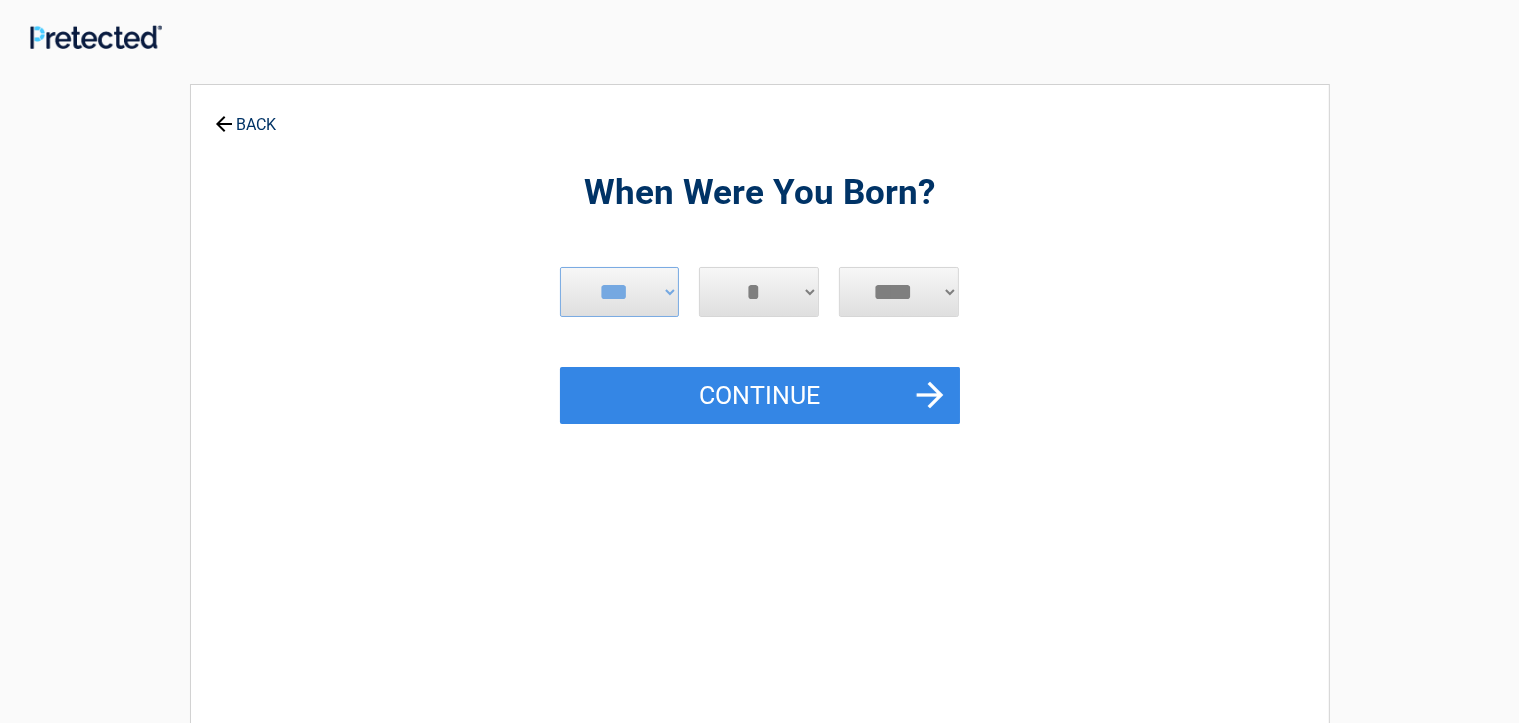 click on "****
****
****
****
****
****
****
****
****
****
****
****
****
****
****
****
****
****
****
****
****
****
****
****
****
****
****
****
****
****
****
****
****
****
****
****
****
****
****
****
****
****
****
****
****
****
****
****
****
****
****
****
****
****
****
****
****
****
****
****
****
****
****
****" at bounding box center (899, 292) 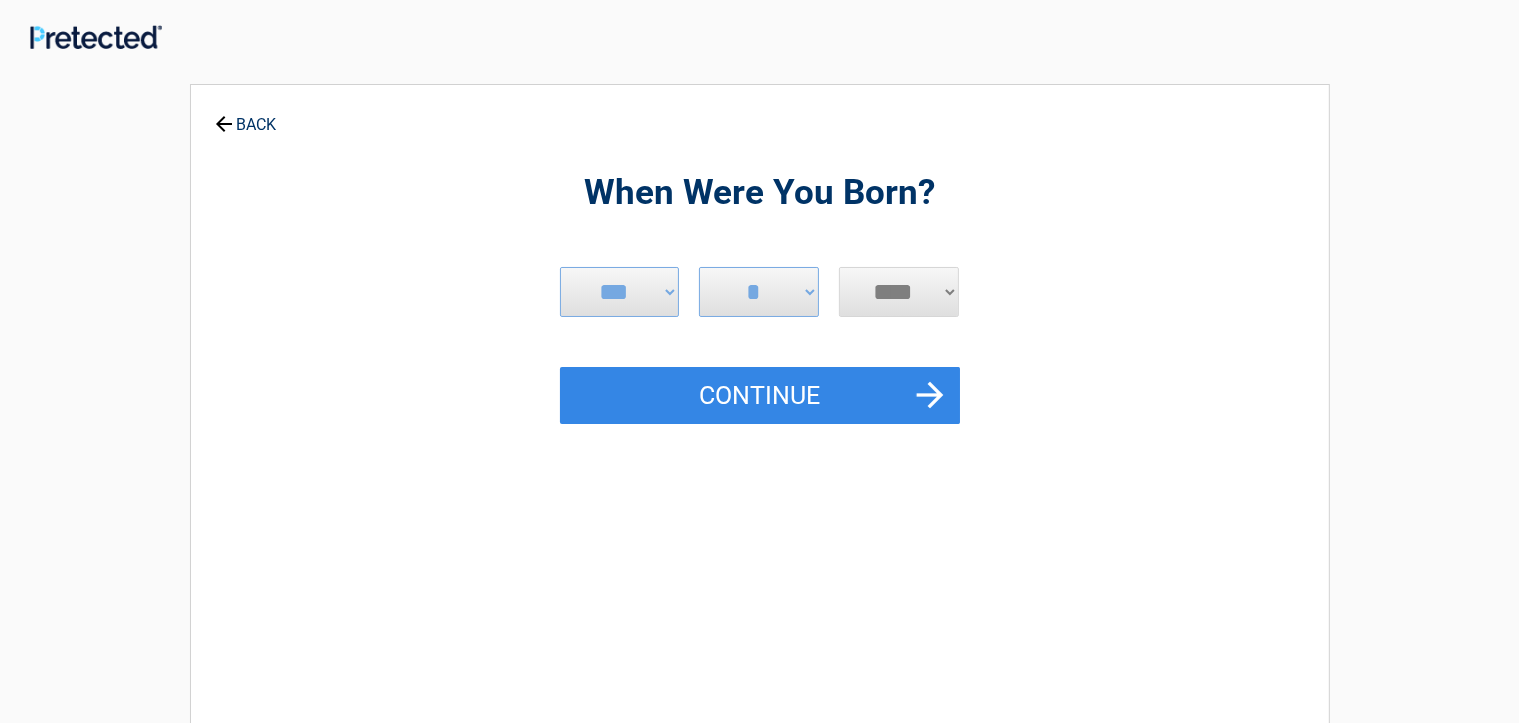 click on "BACK" at bounding box center (246, 115) 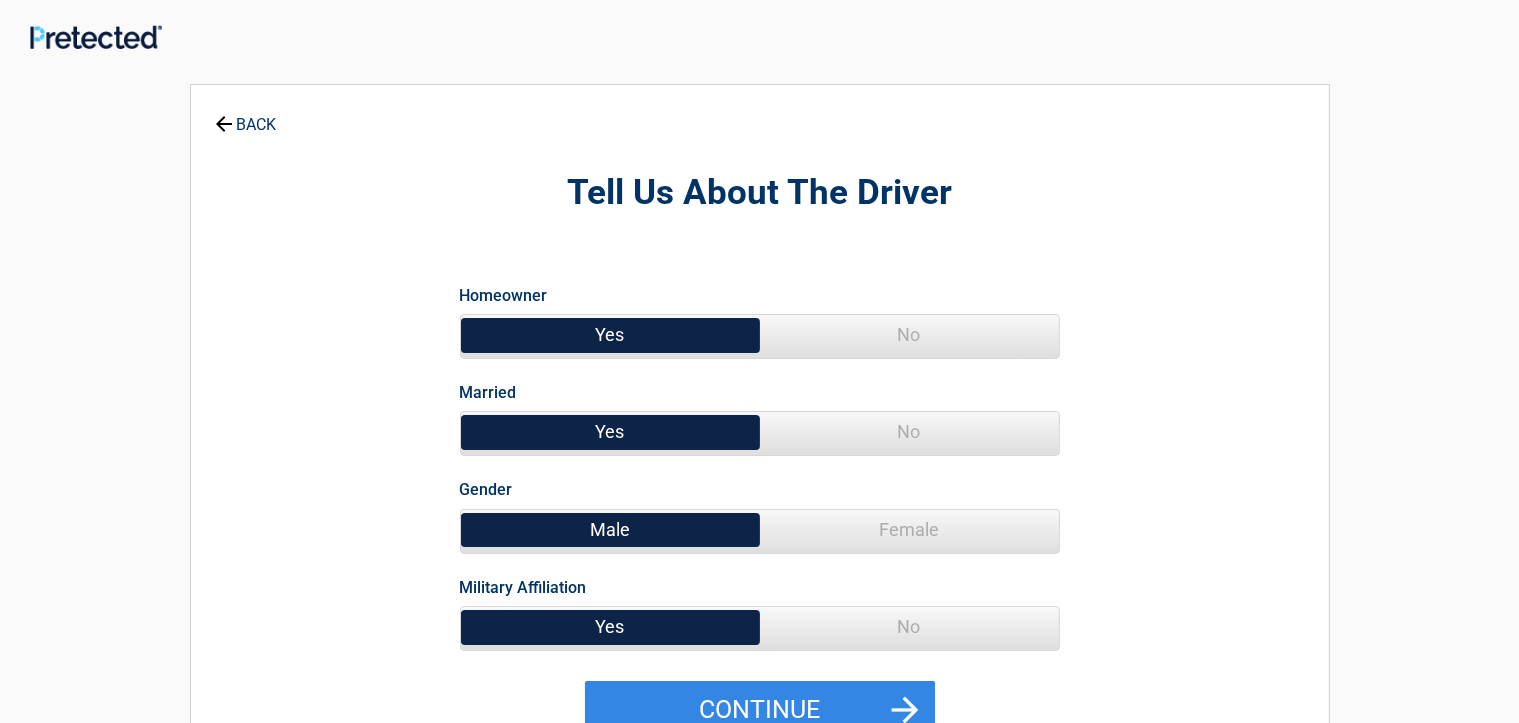 click on "Female" at bounding box center (909, 530) 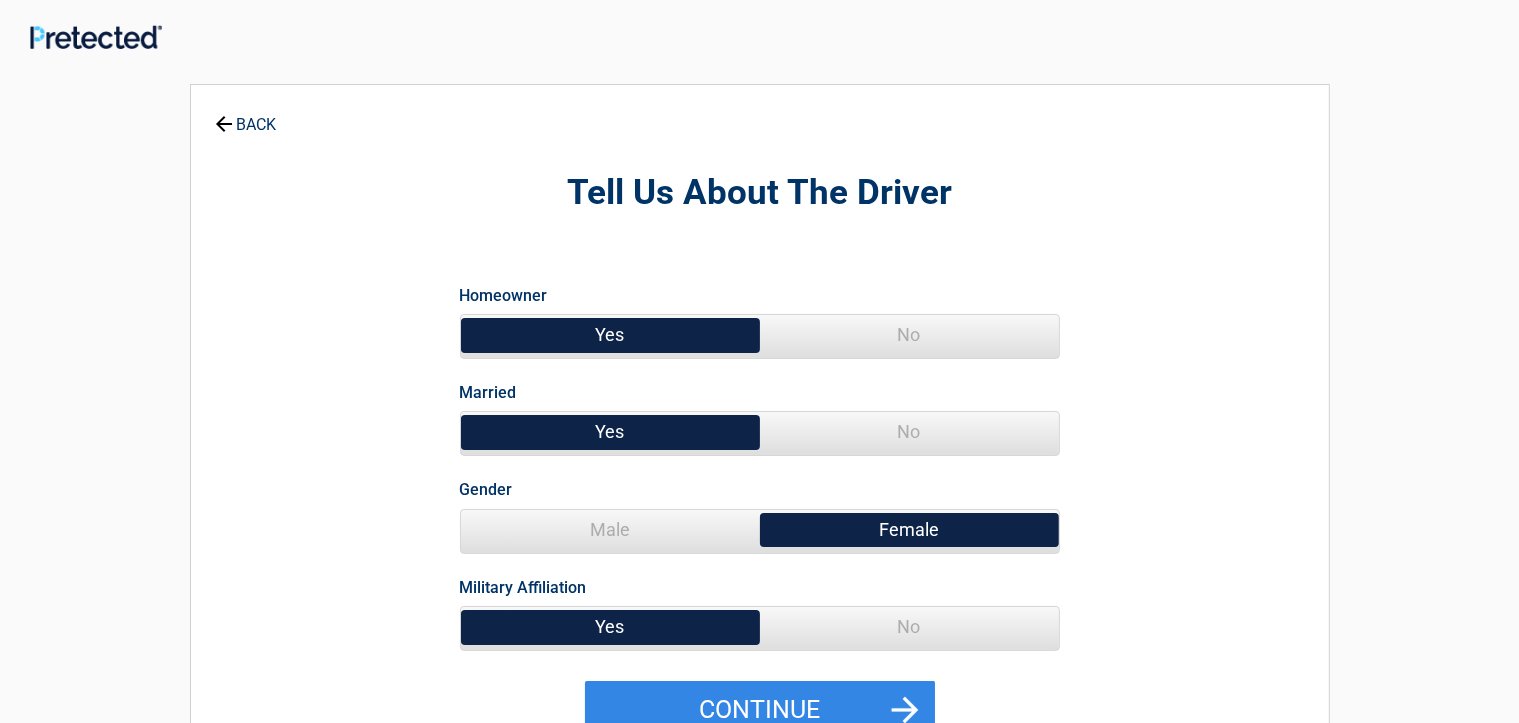 click on "No" at bounding box center (909, 627) 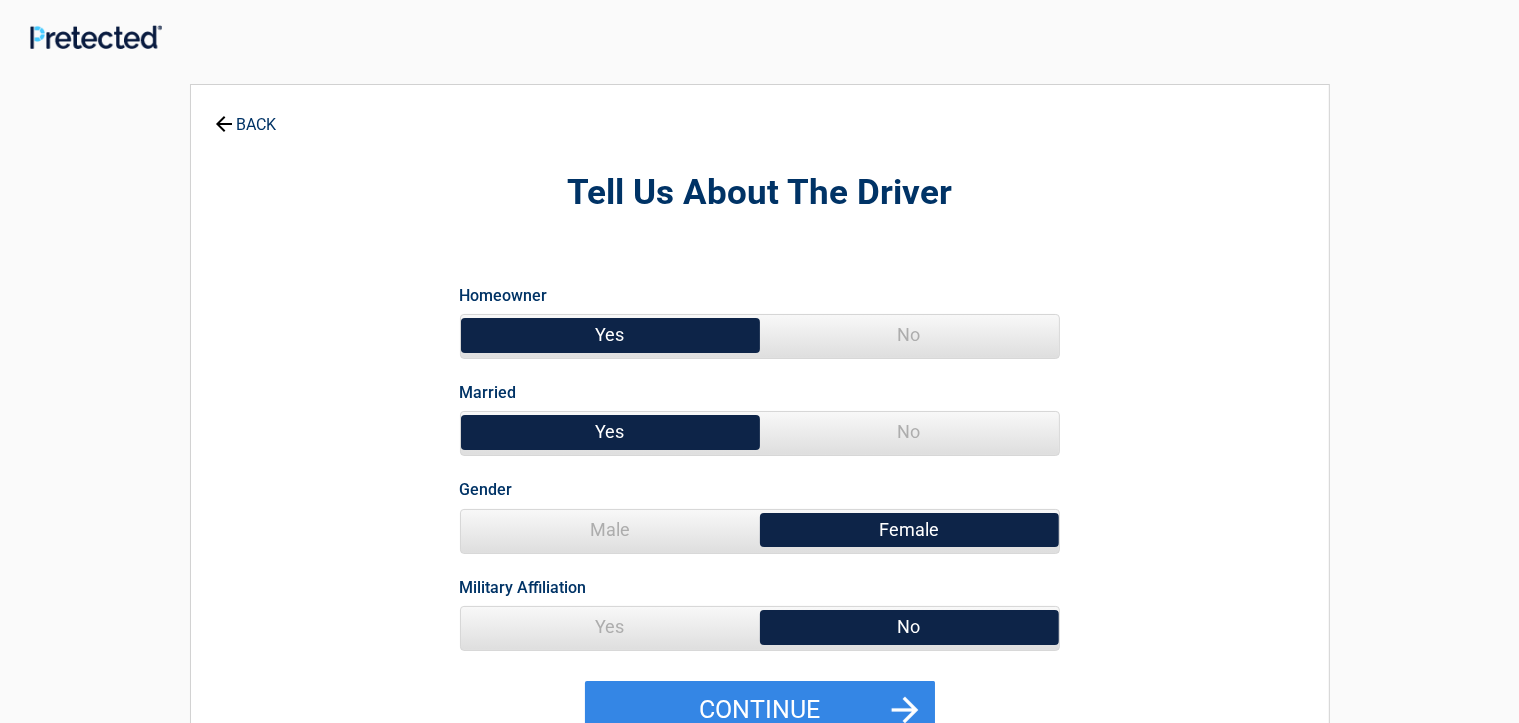 scroll, scrollTop: 108, scrollLeft: 0, axis: vertical 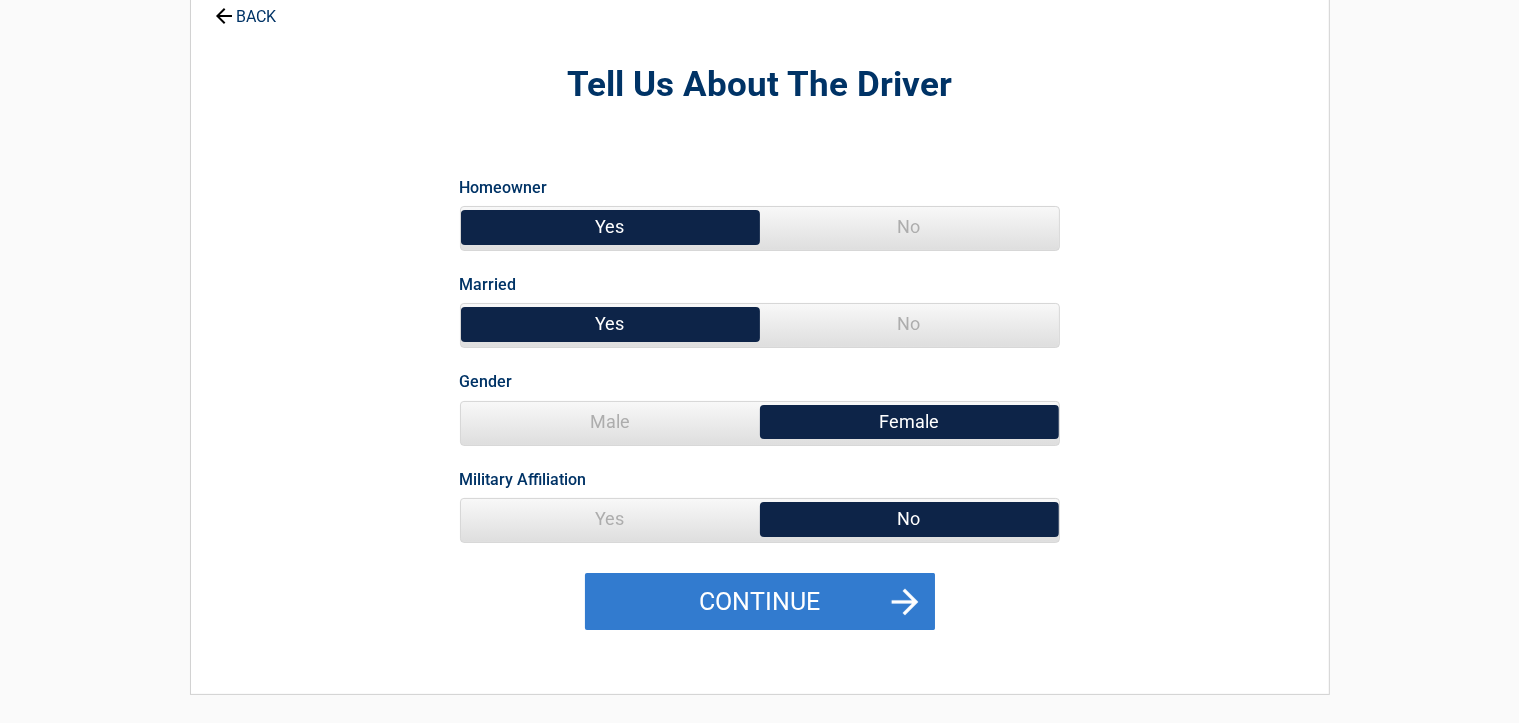 click on "Continue" at bounding box center (760, 602) 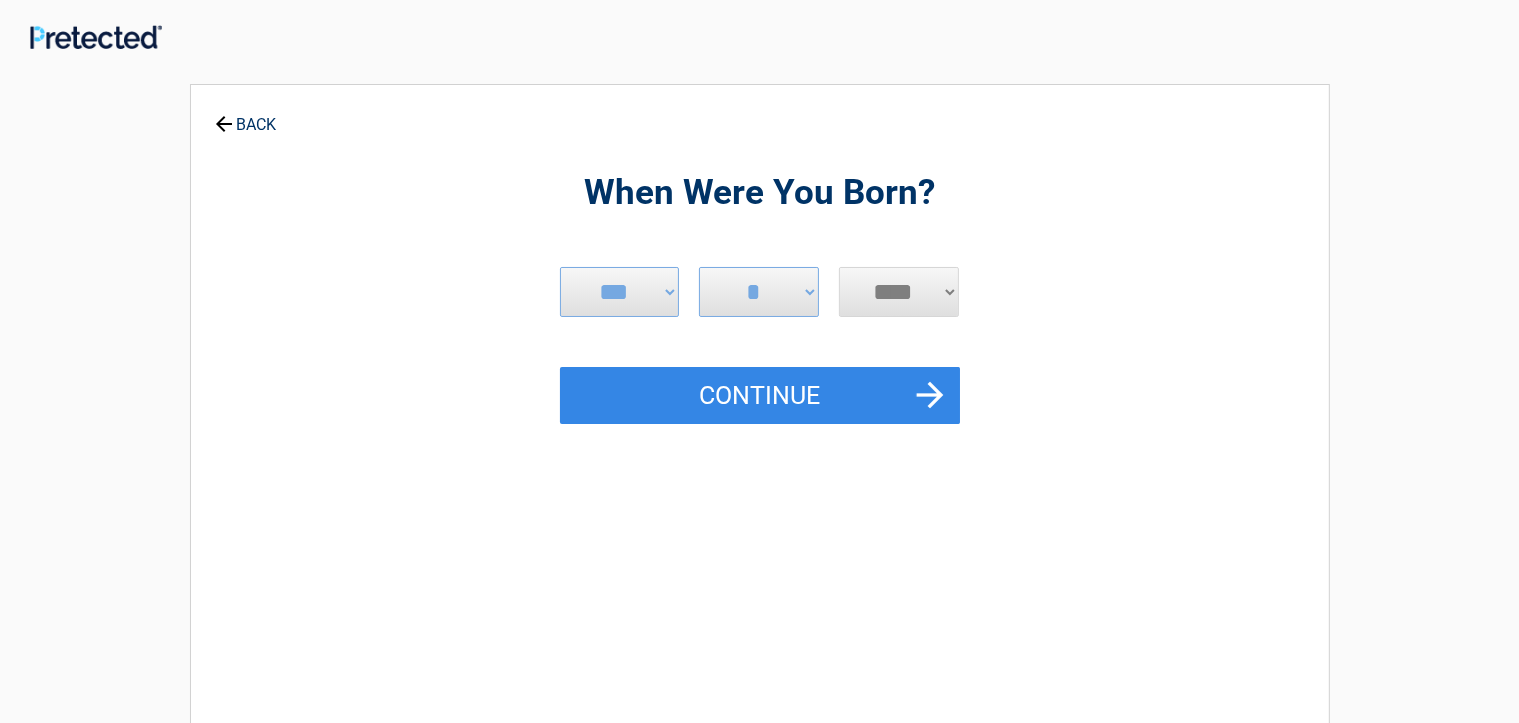 scroll, scrollTop: 0, scrollLeft: 0, axis: both 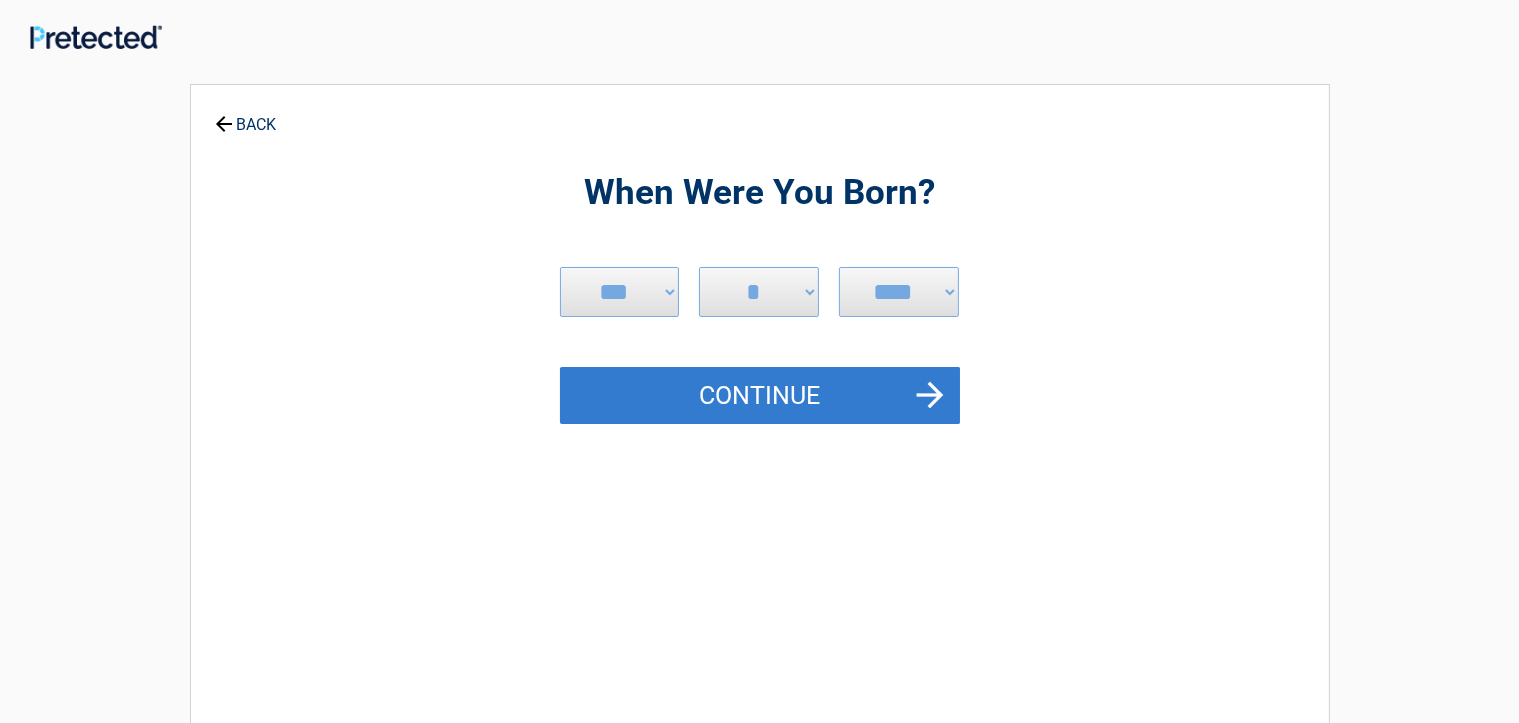 click on "Continue" at bounding box center (760, 396) 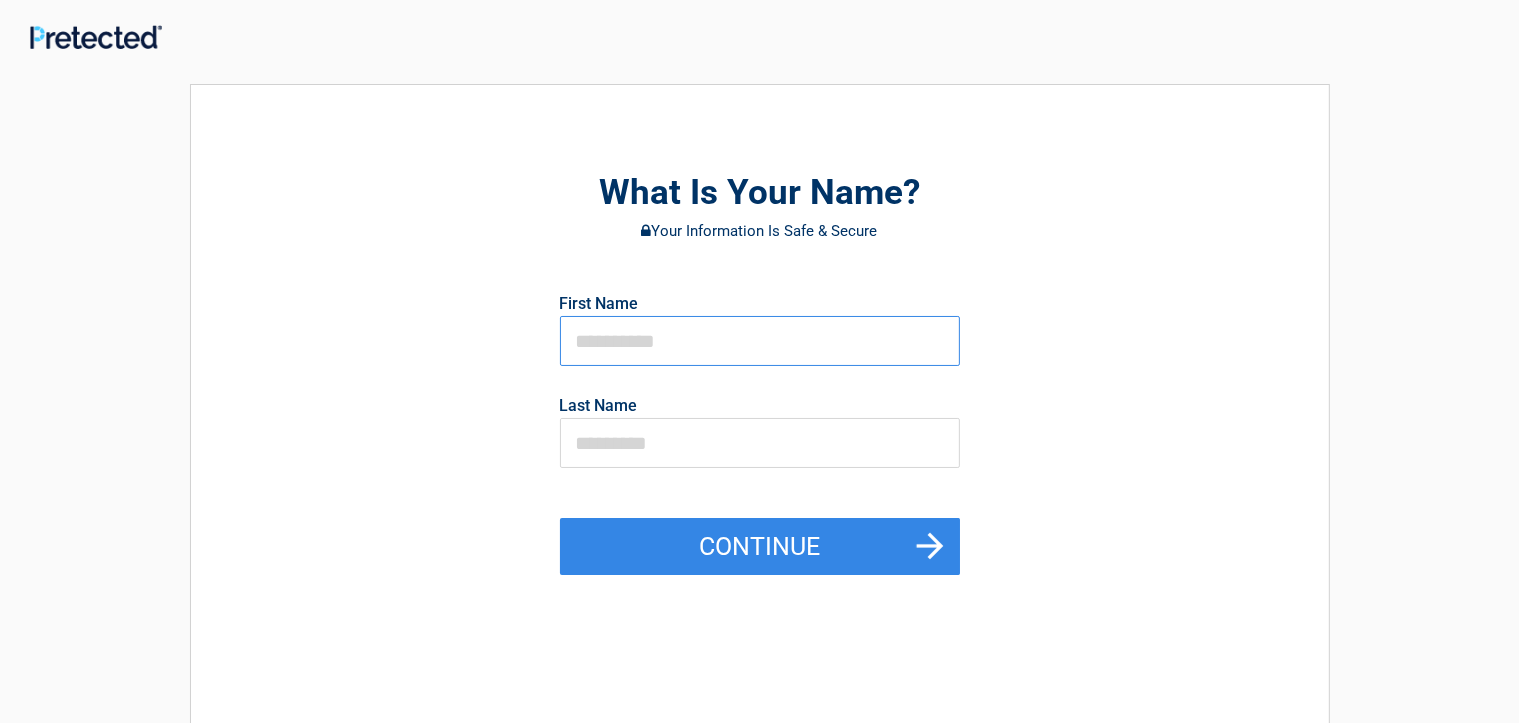 click at bounding box center [760, 341] 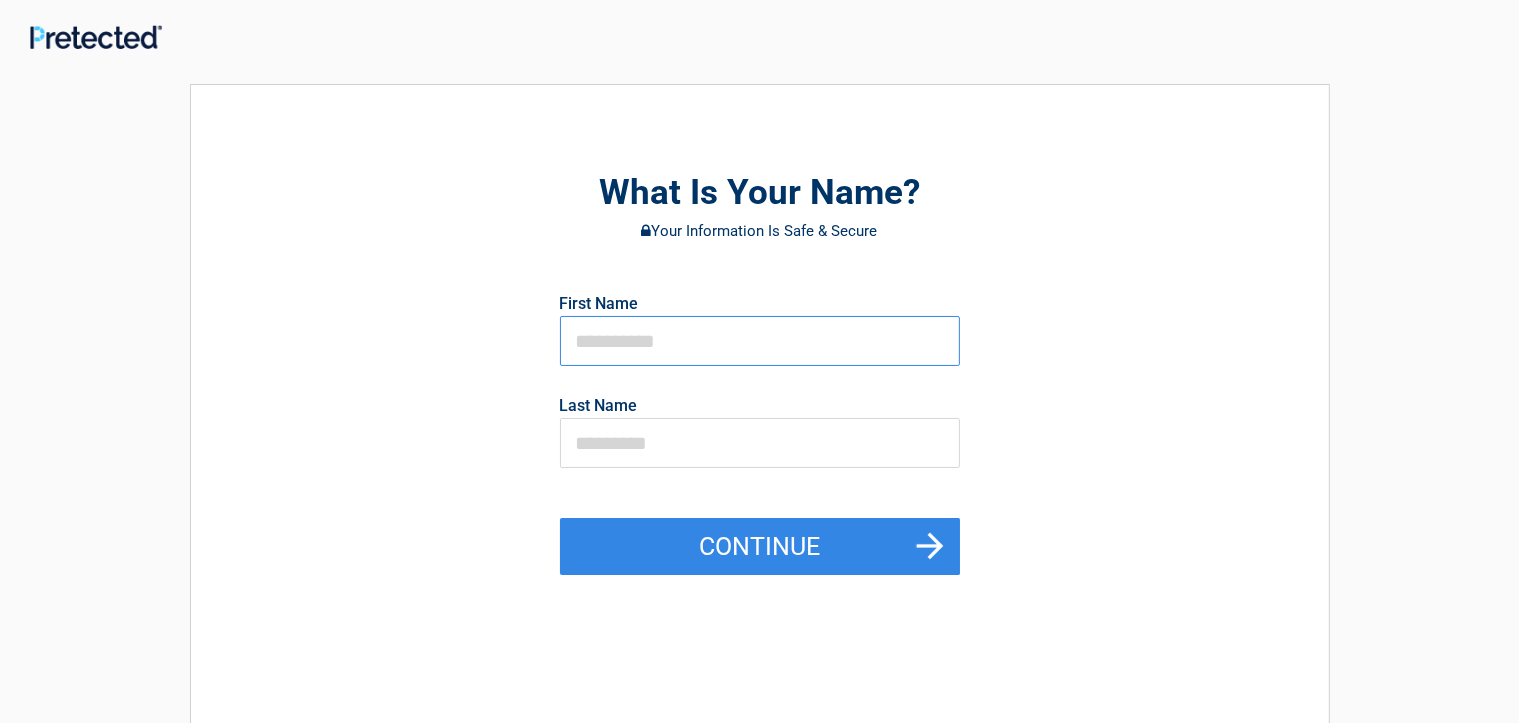 type on "*****" 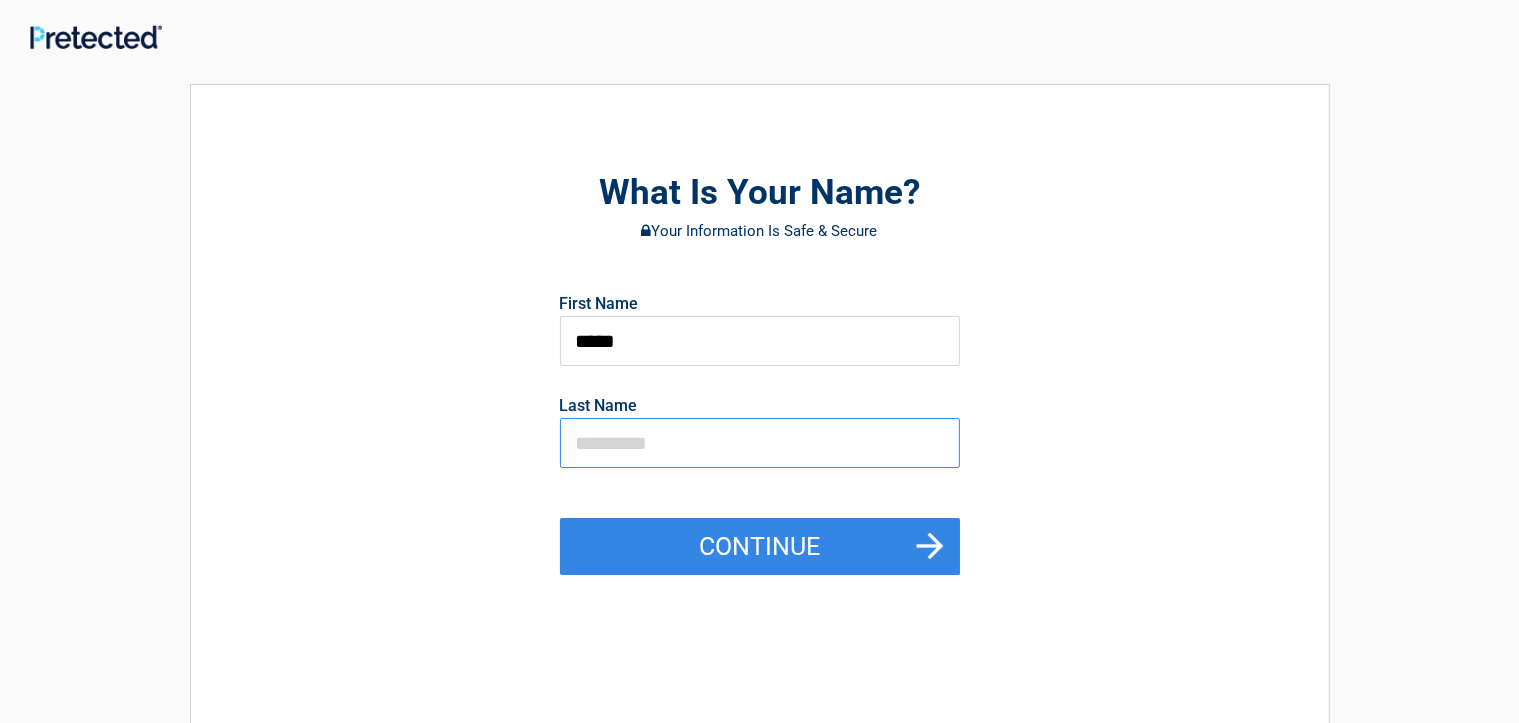 type on "*******" 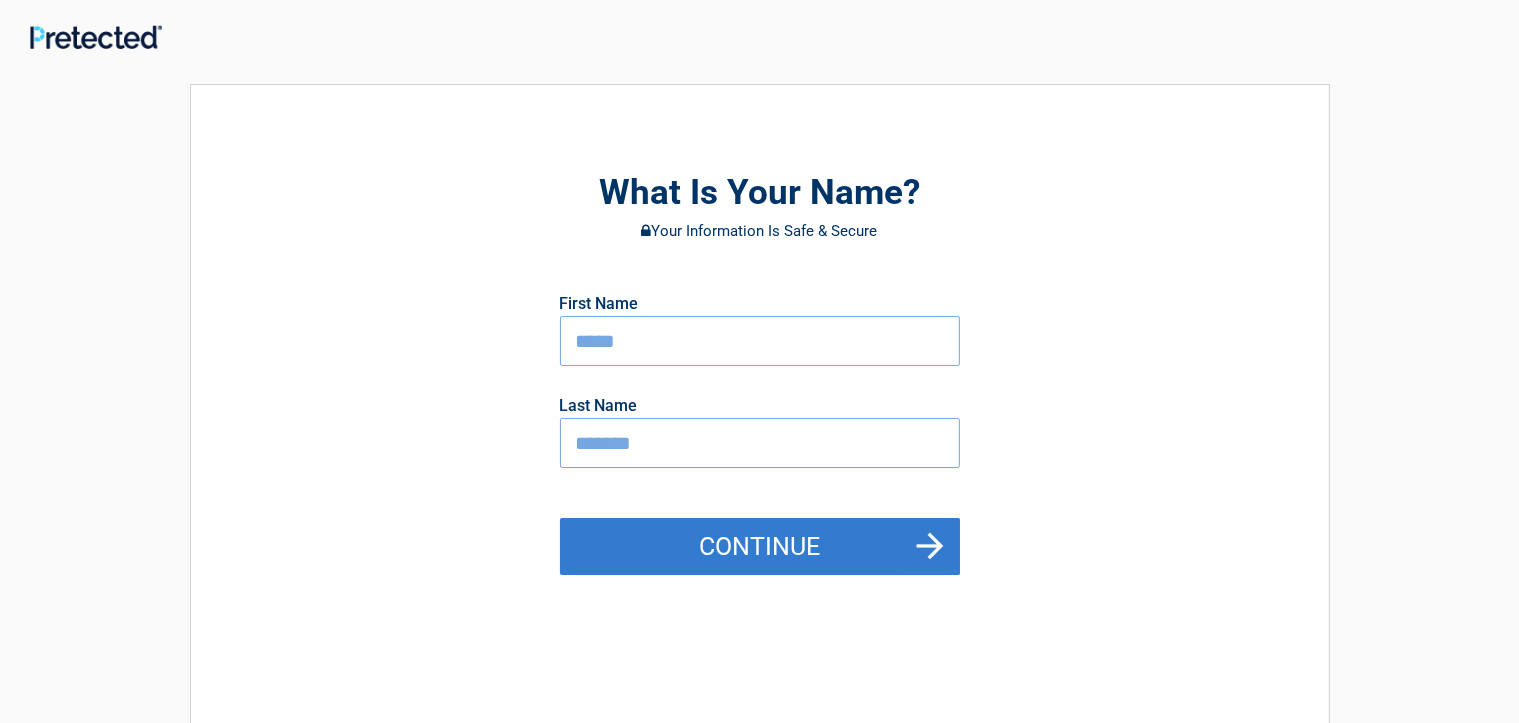 click on "Continue" at bounding box center [760, 547] 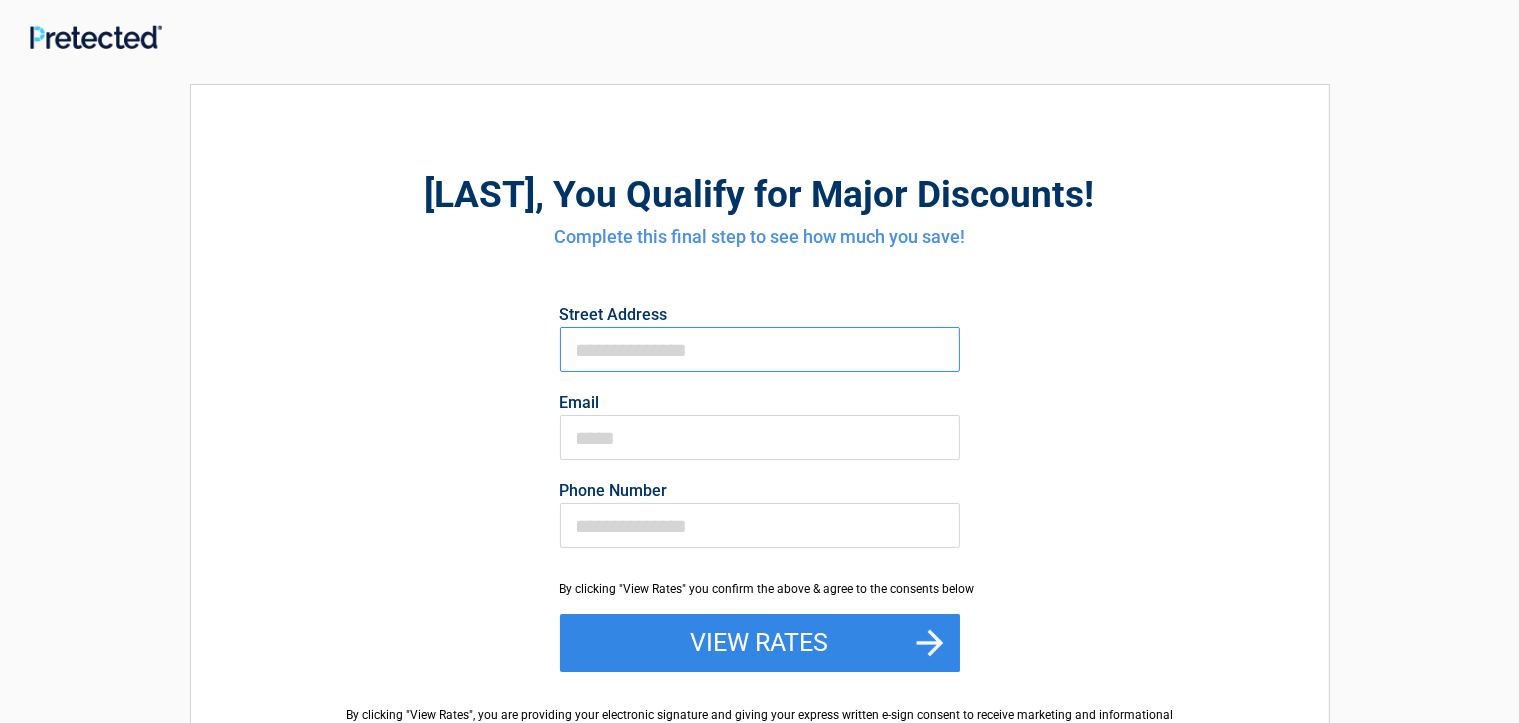 click on "First Name" at bounding box center (760, 349) 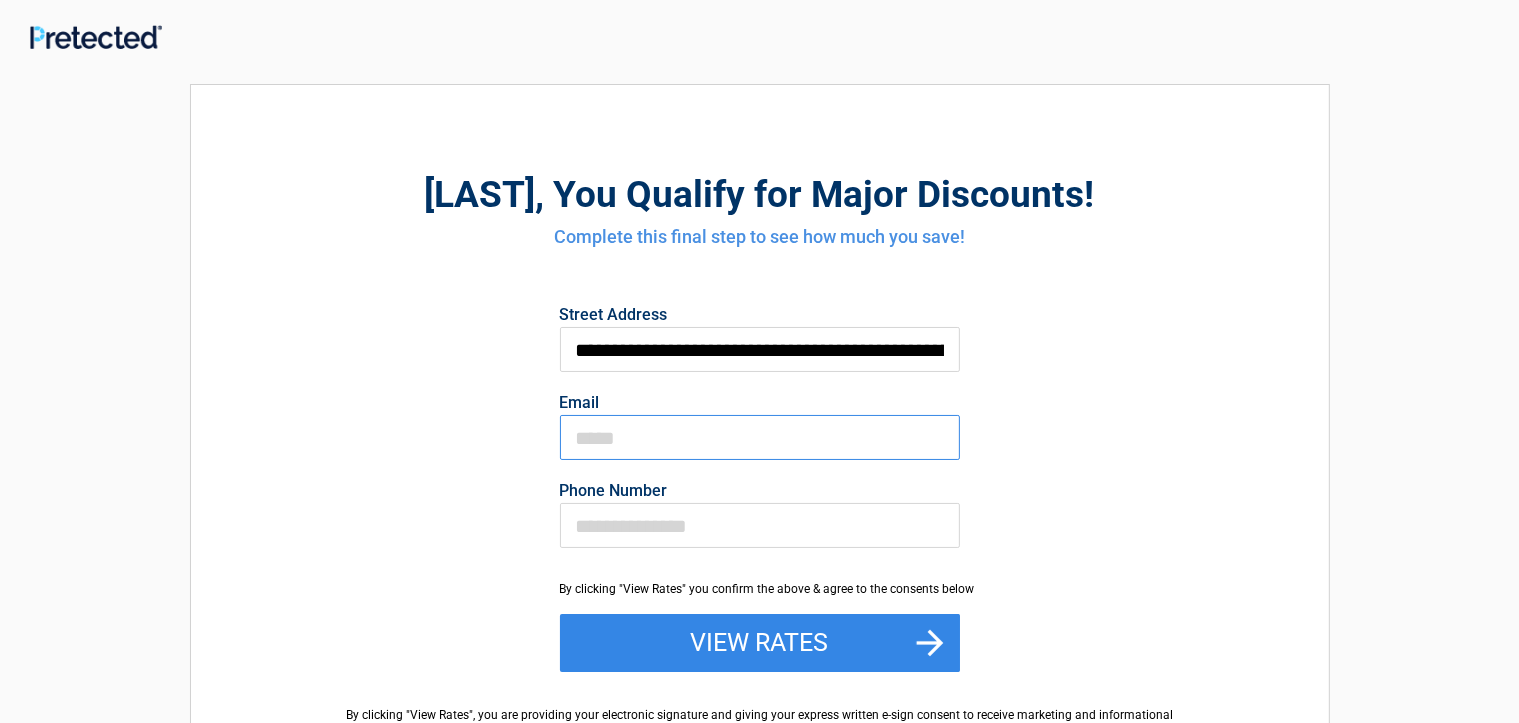 type on "**********" 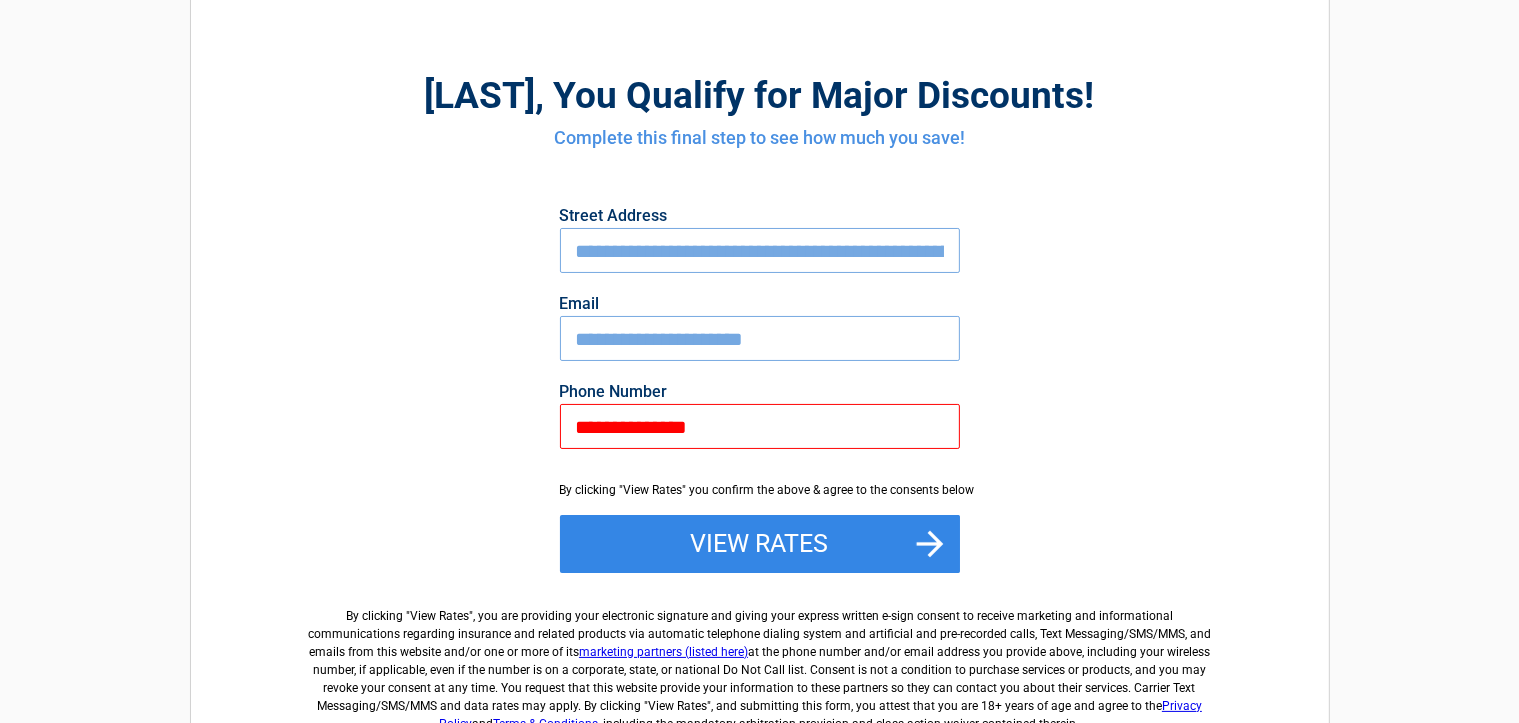 scroll, scrollTop: 108, scrollLeft: 0, axis: vertical 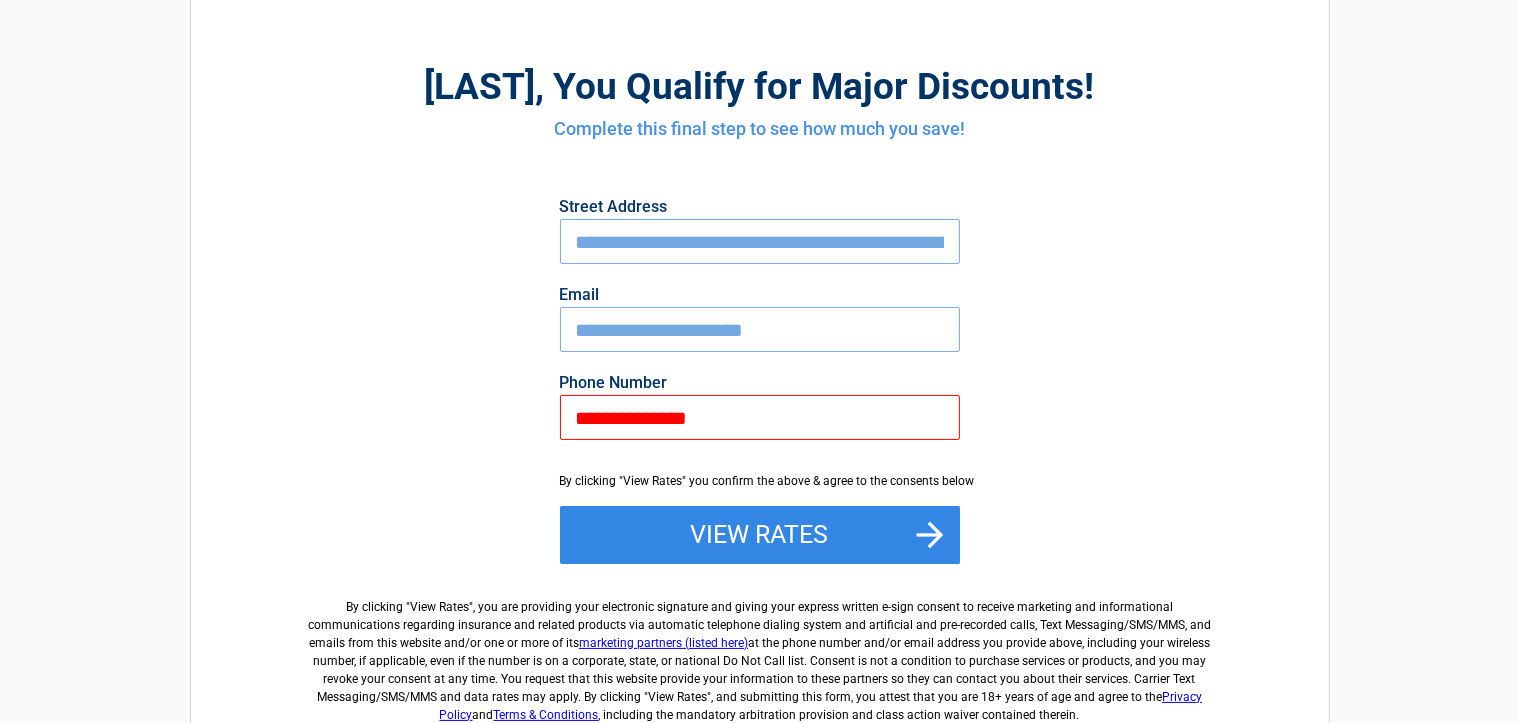 click on "**********" at bounding box center (760, 417) 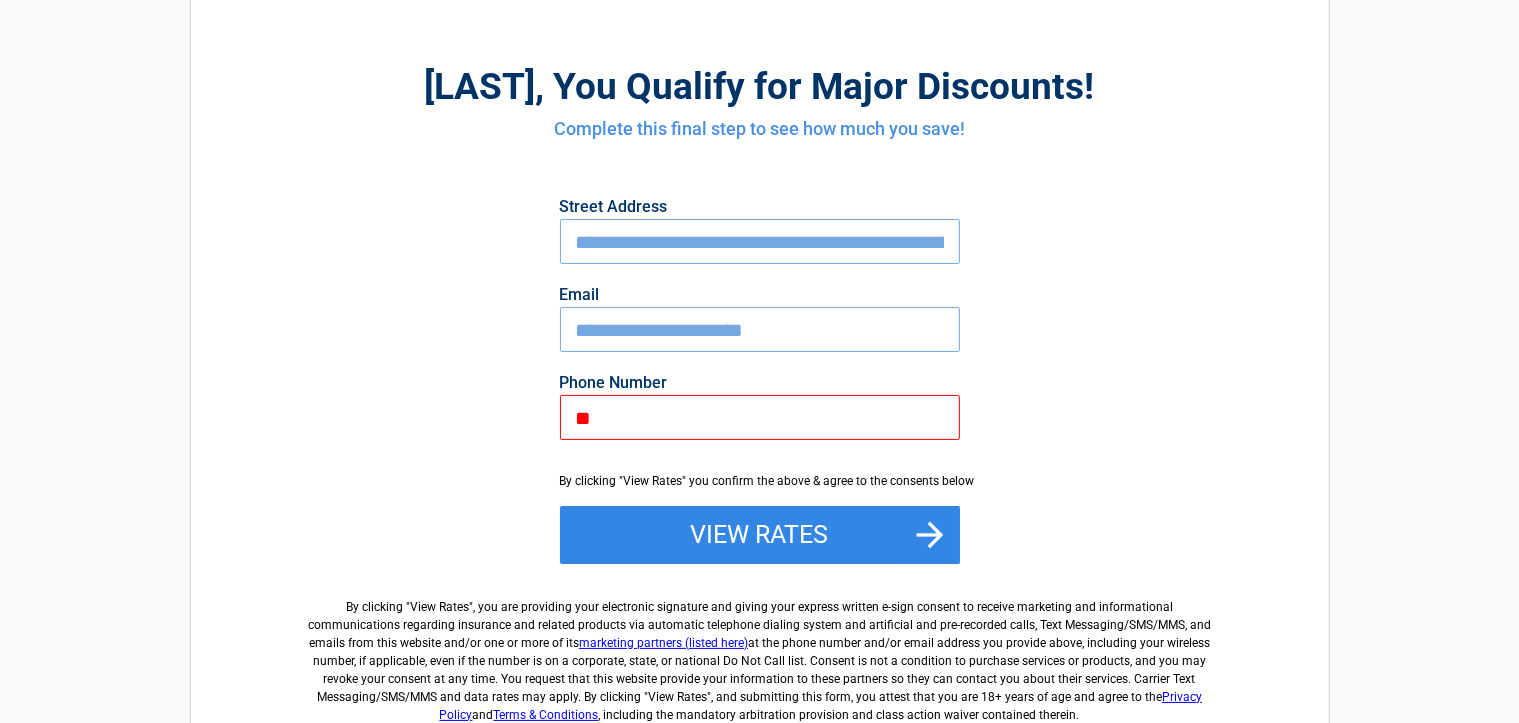 type on "*" 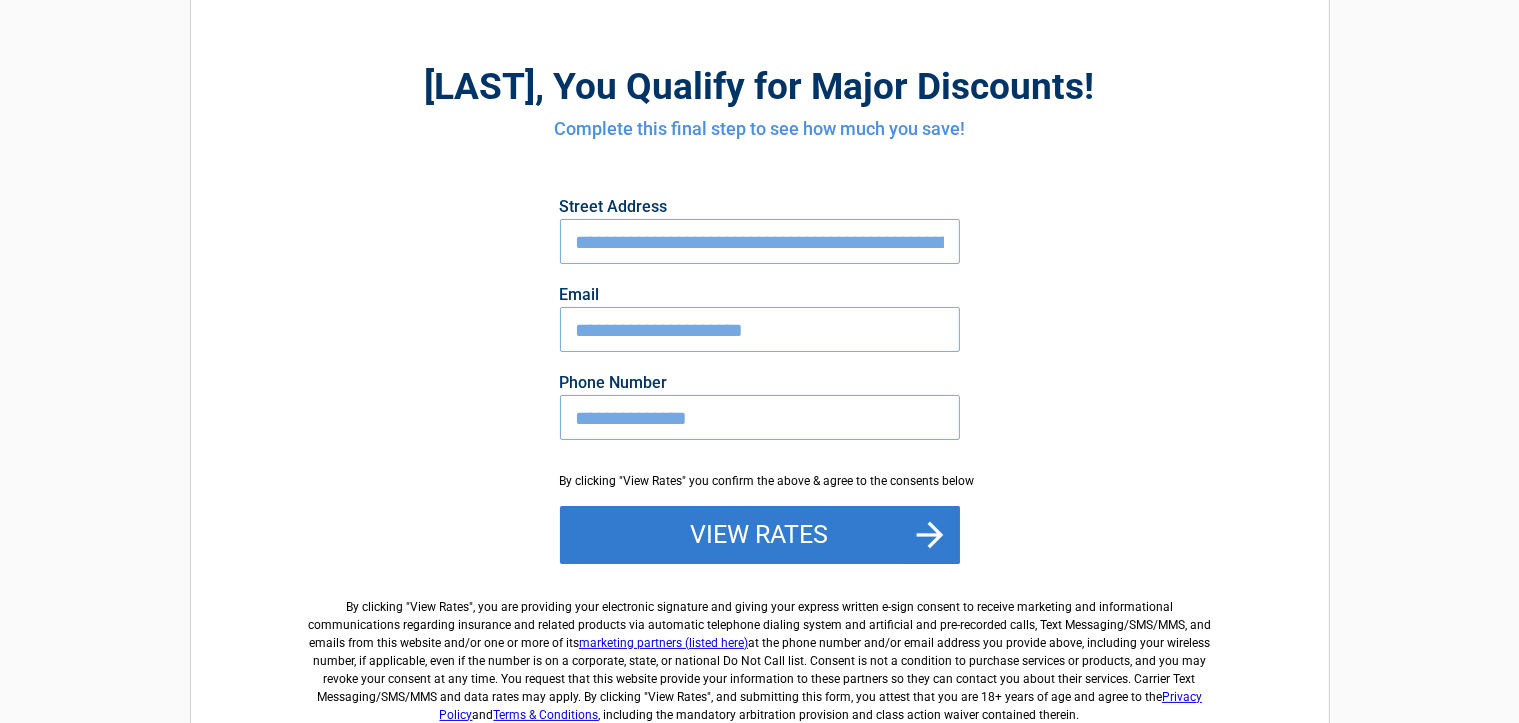 type on "**********" 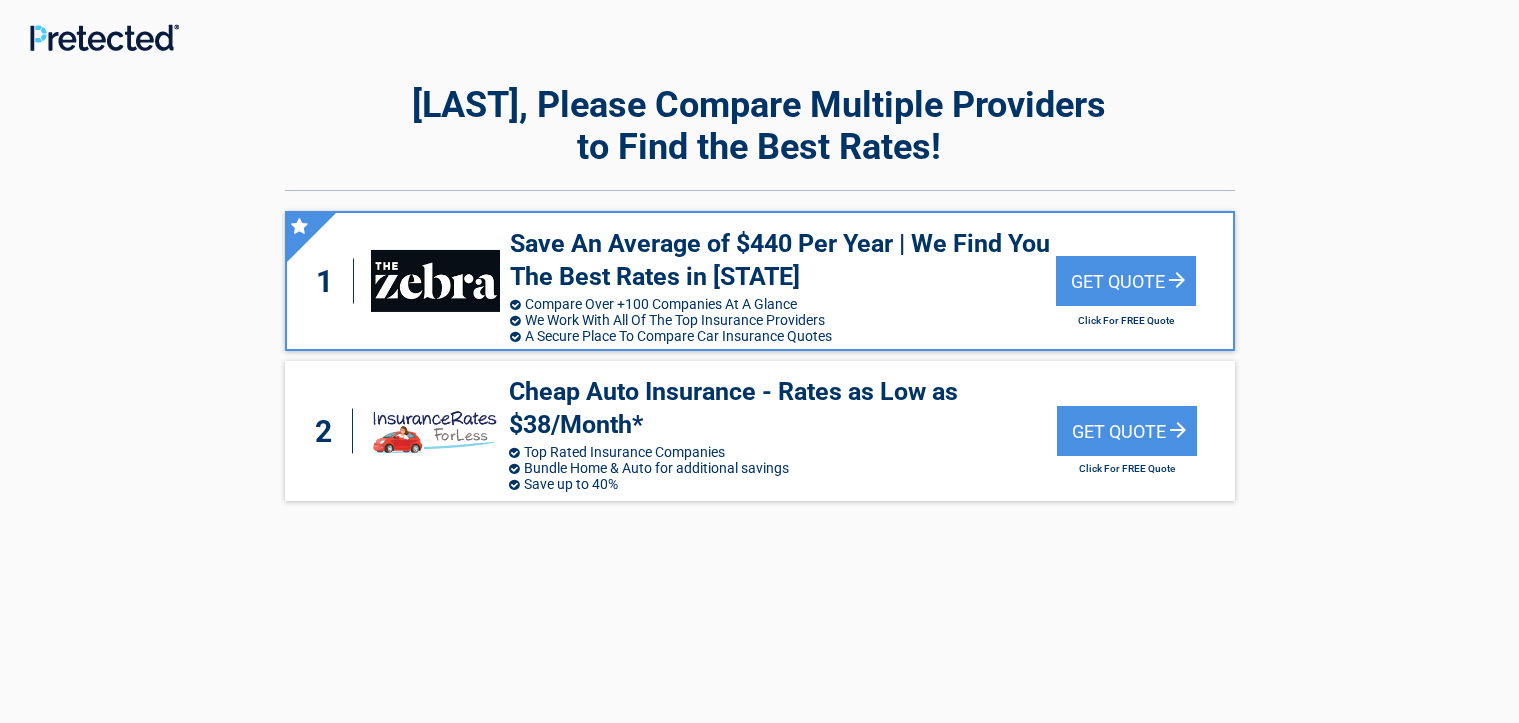 scroll, scrollTop: 0, scrollLeft: 0, axis: both 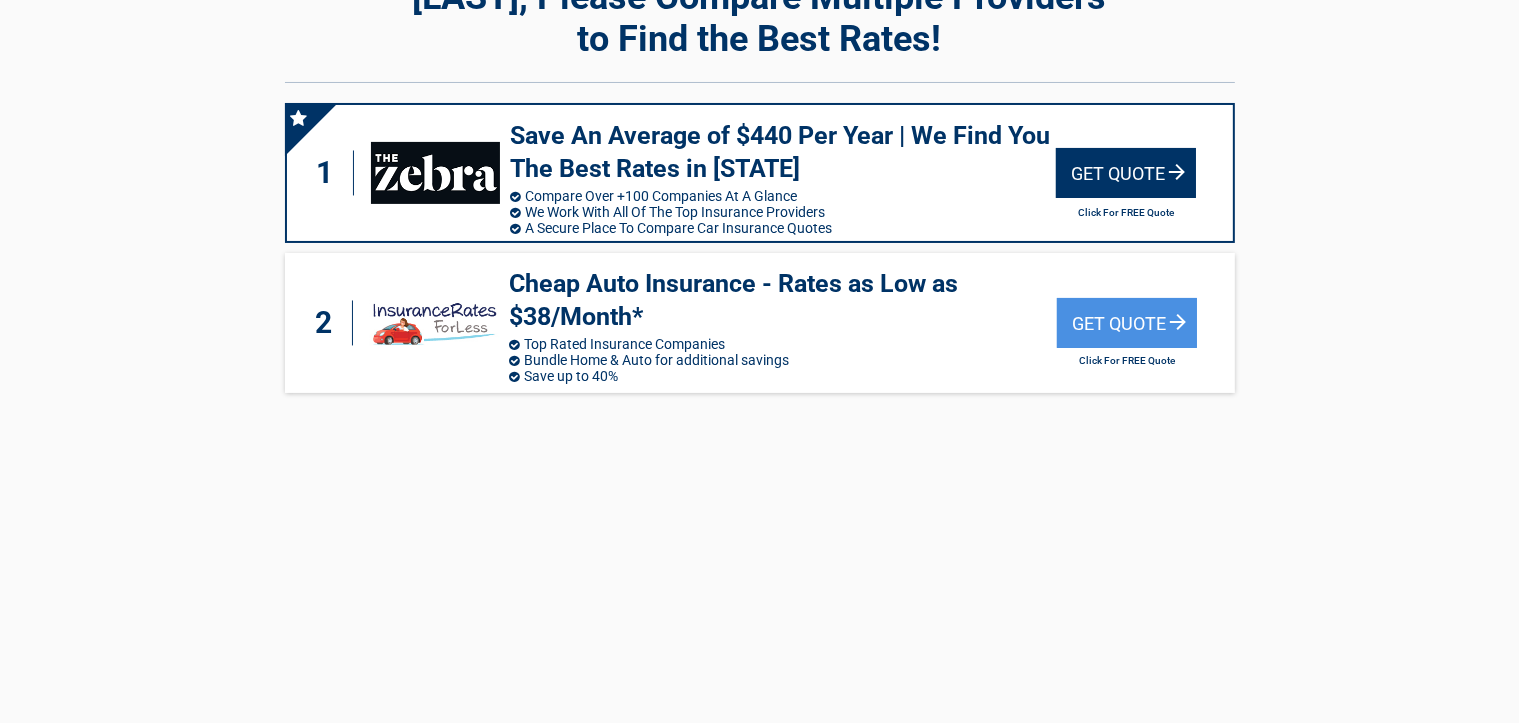 click on "Get Quote" at bounding box center [1126, 173] 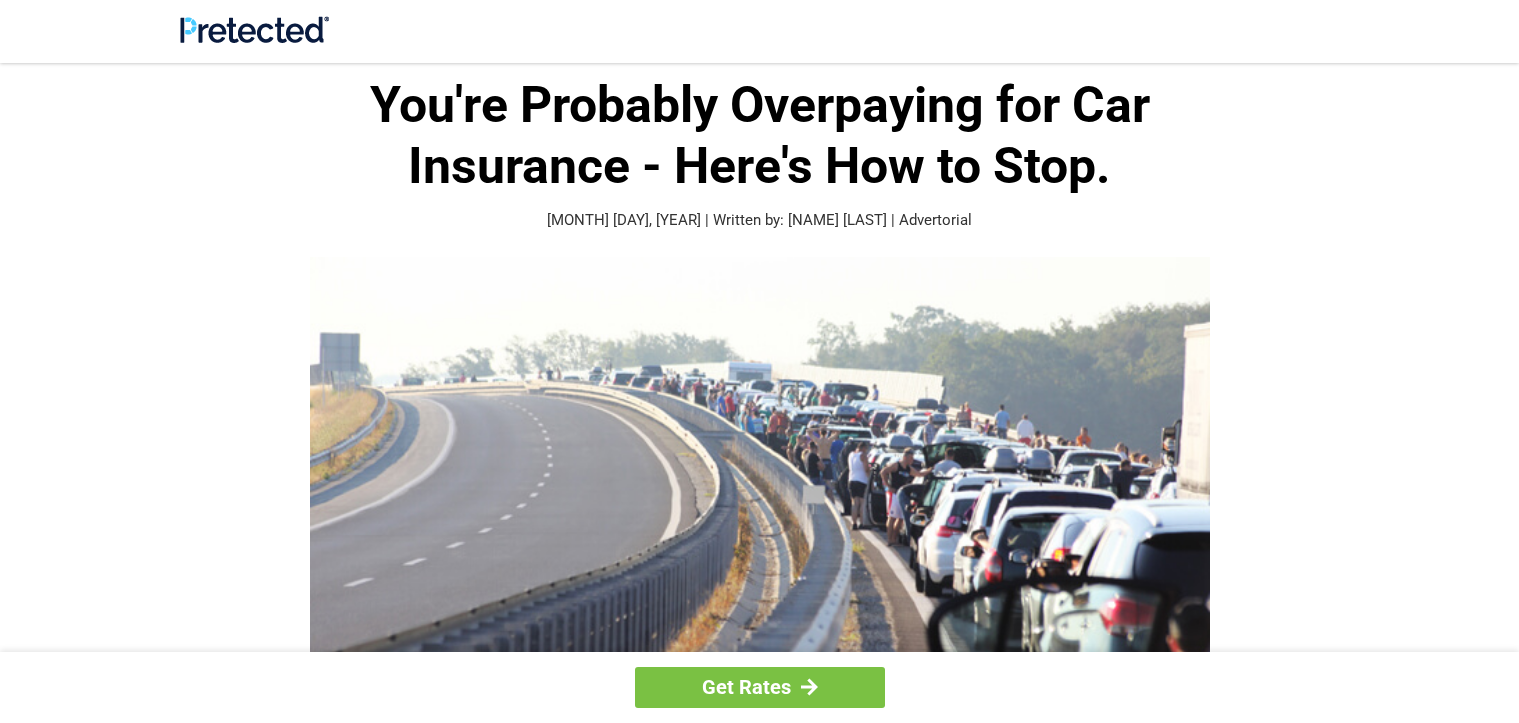 scroll, scrollTop: 1755, scrollLeft: 0, axis: vertical 